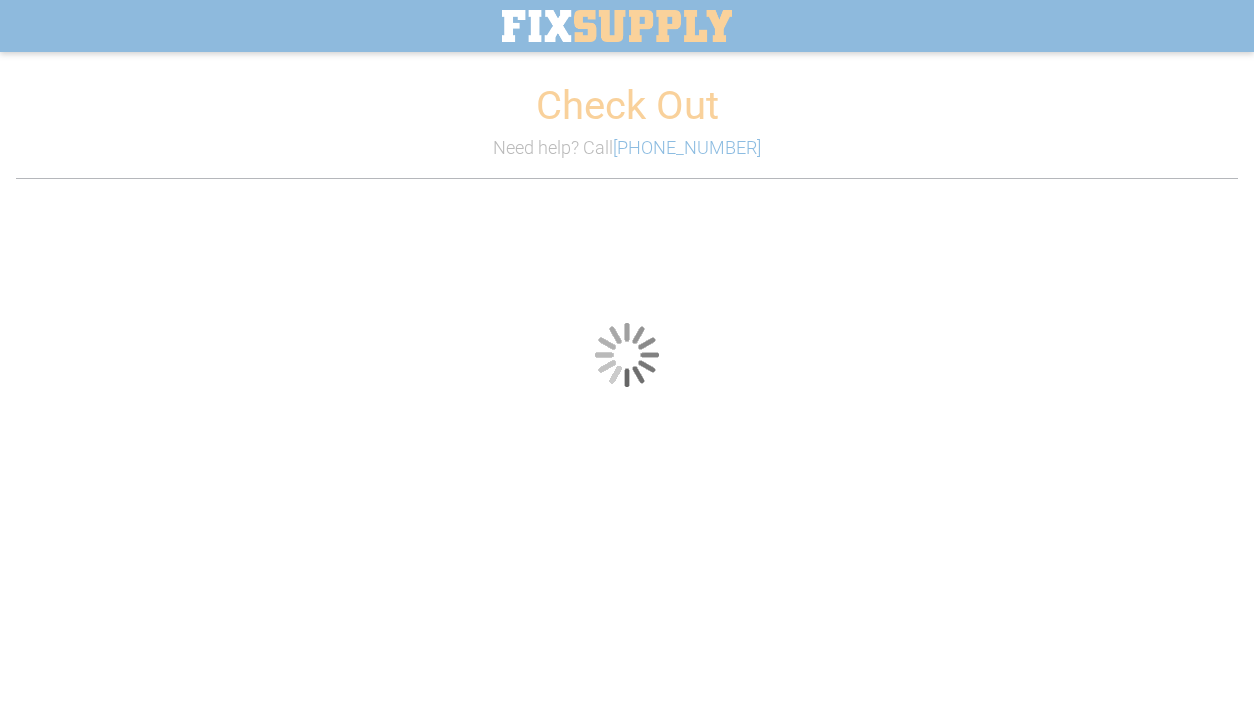 scroll, scrollTop: 0, scrollLeft: 0, axis: both 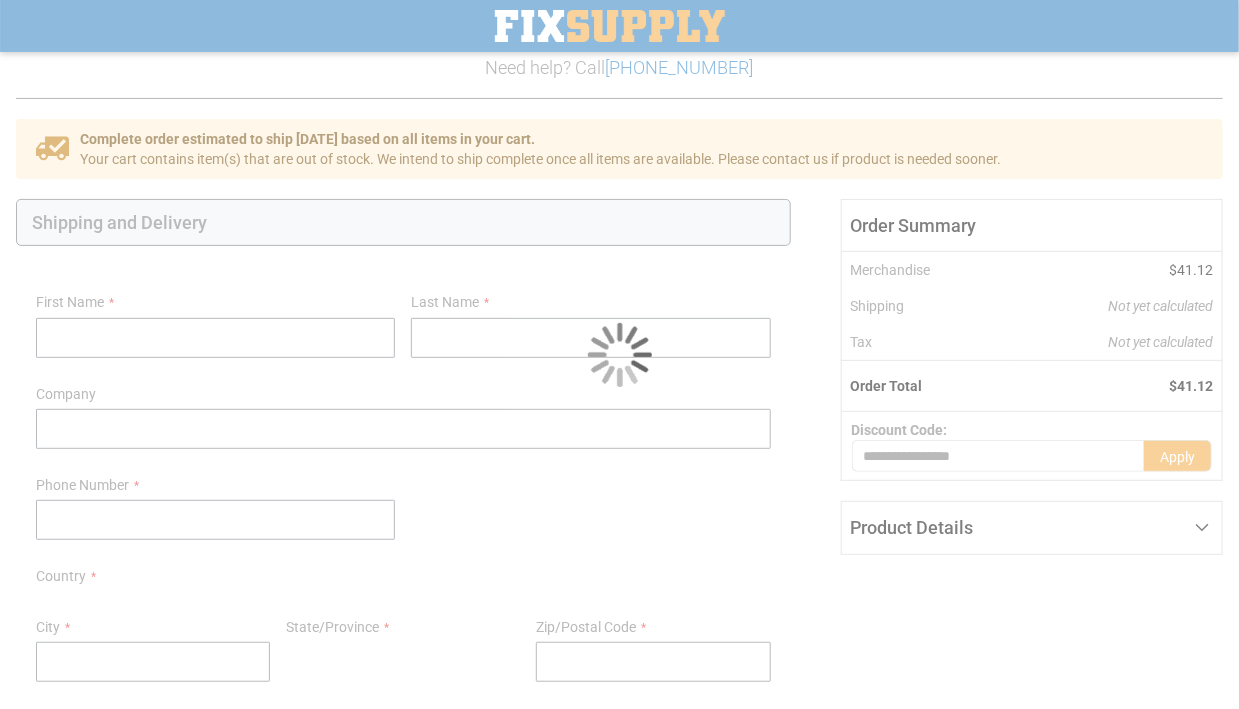 select on "**" 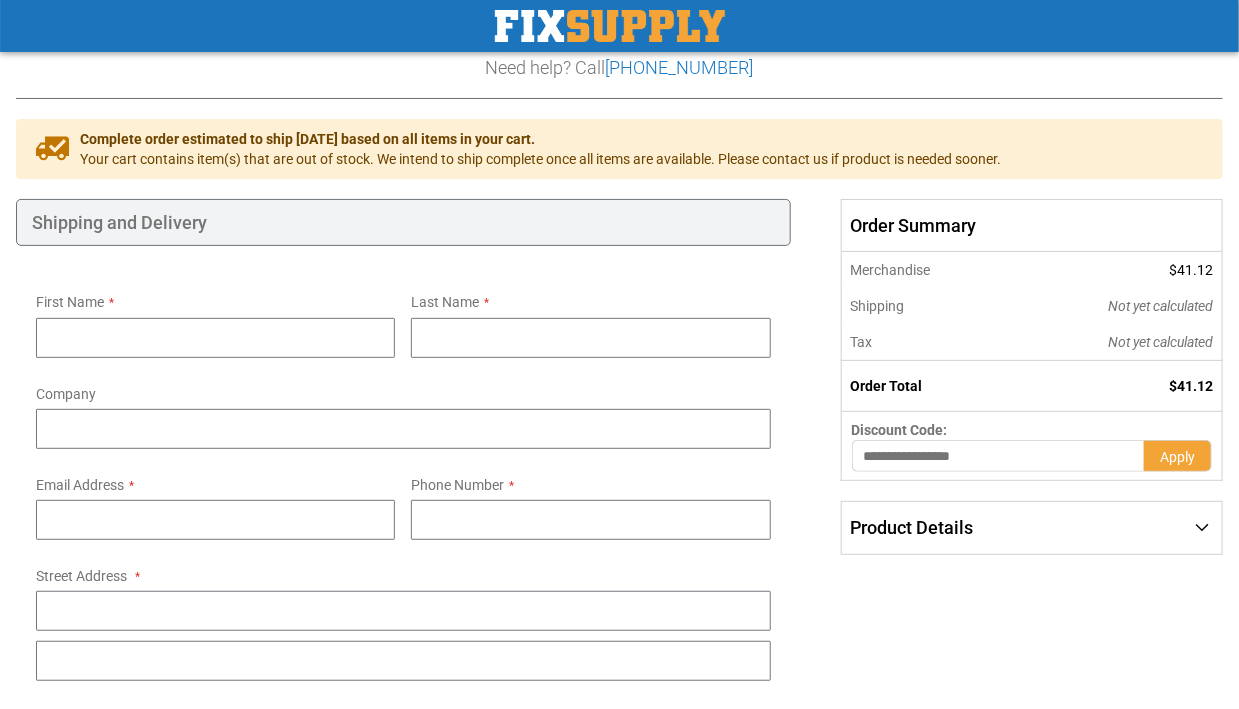 scroll, scrollTop: 180, scrollLeft: 0, axis: vertical 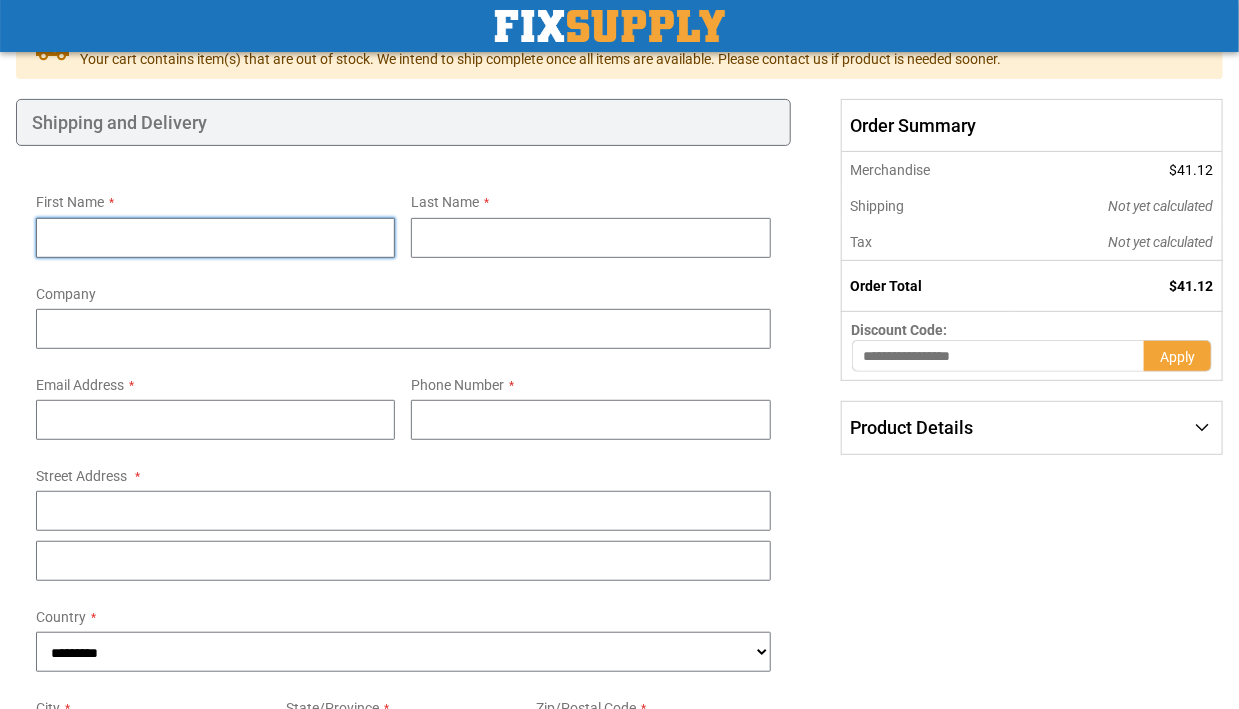click on "First Name" at bounding box center (215, 238) 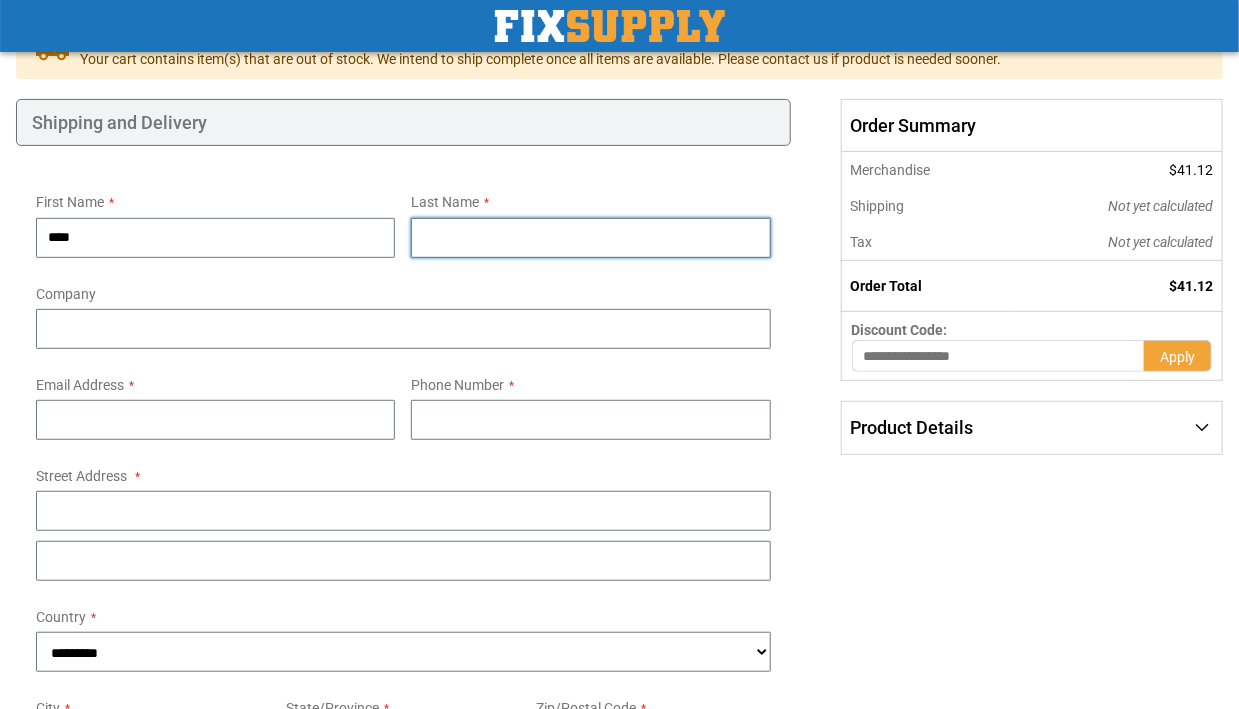 type on "********" 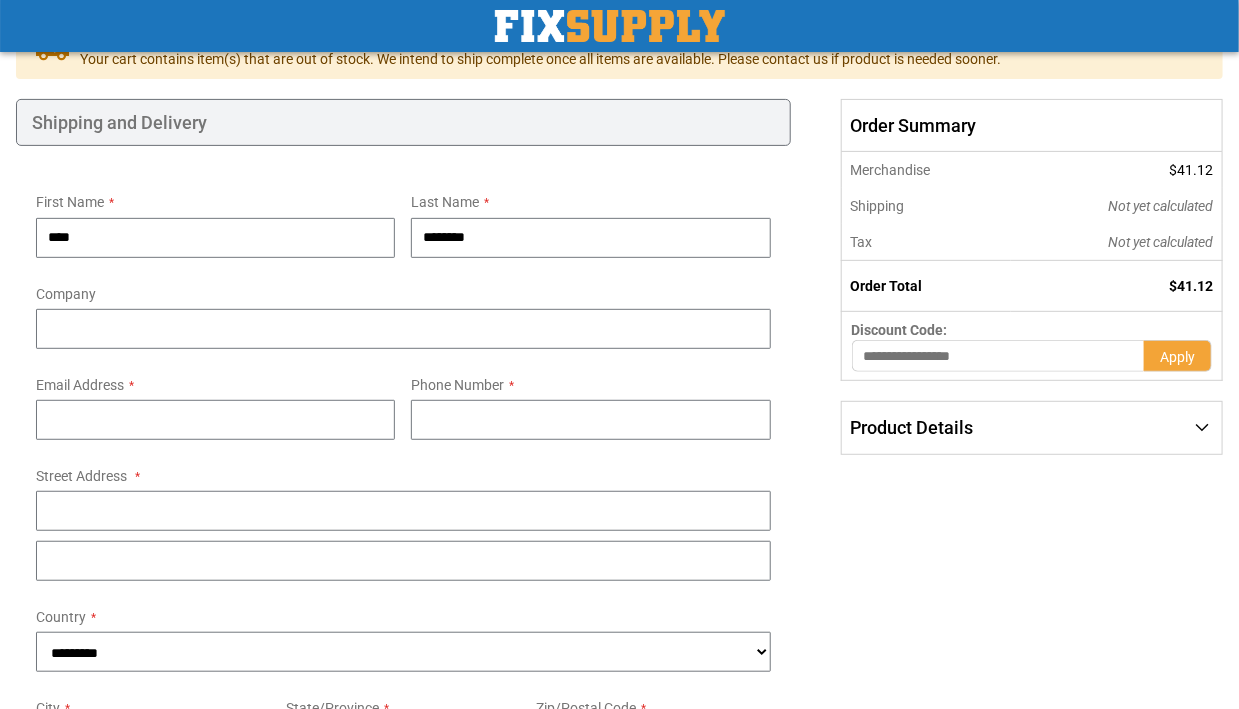 type on "**********" 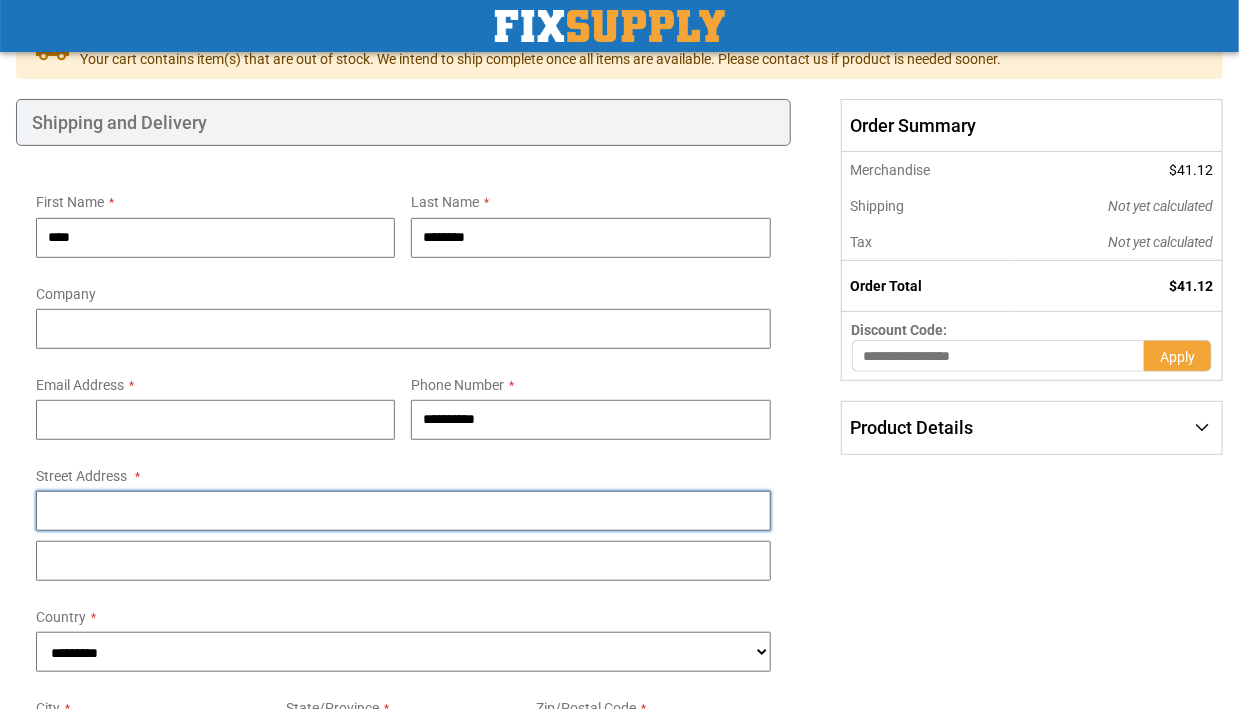 type on "**********" 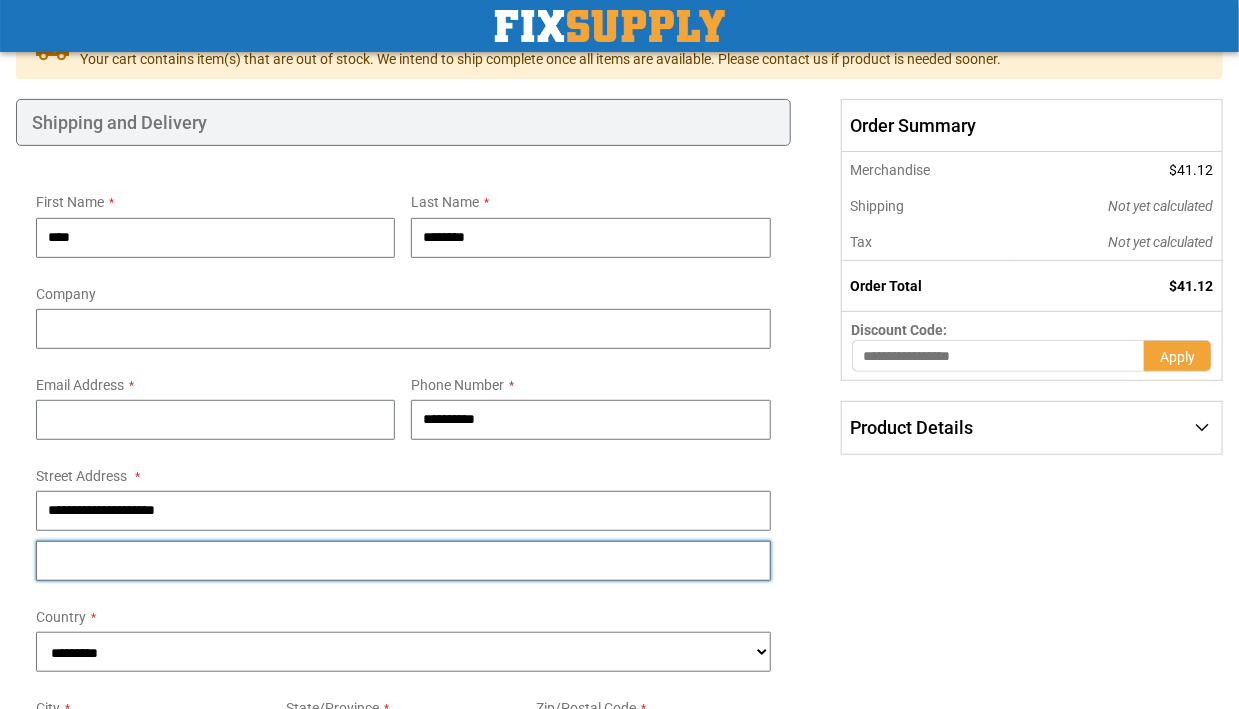 type on "******" 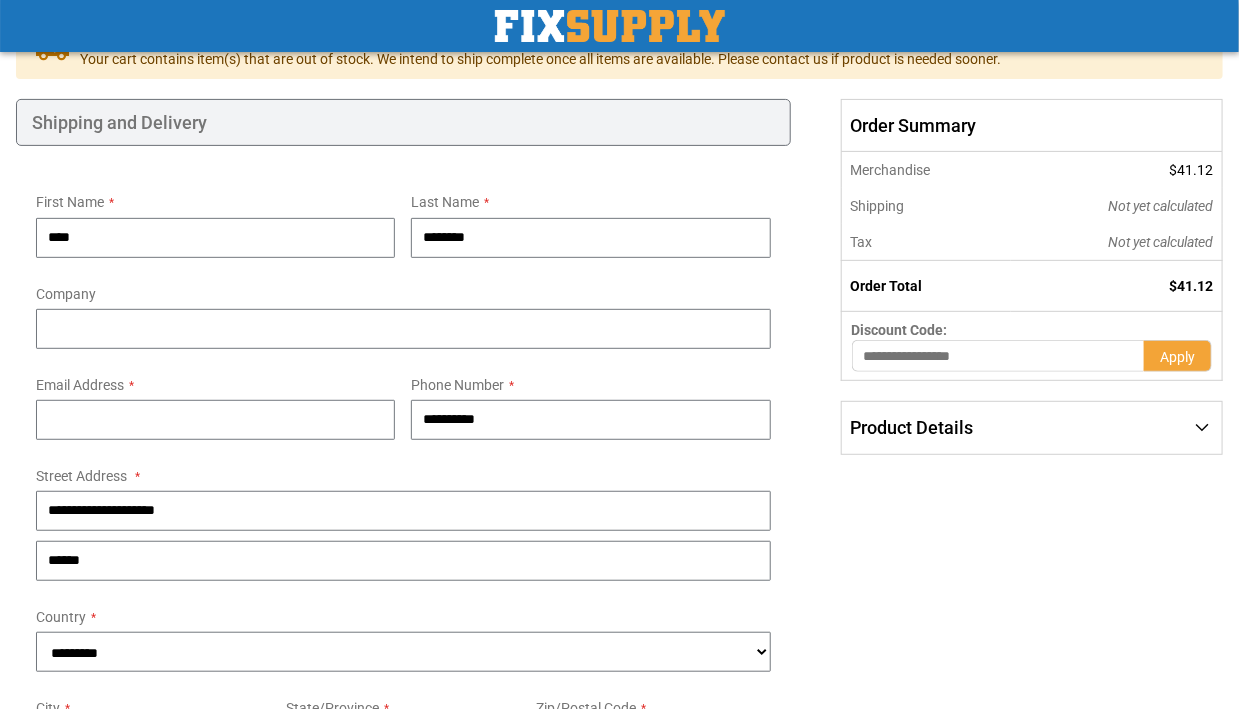 type on "*******" 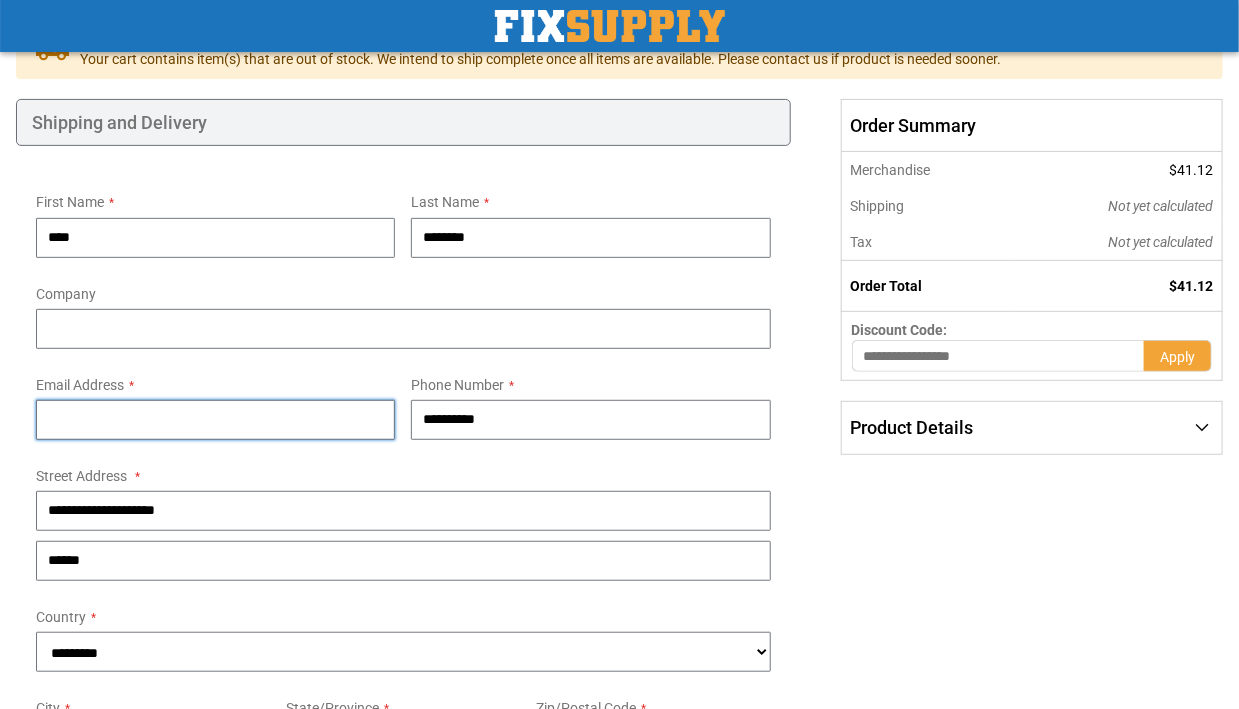 click on "Email Address" at bounding box center [215, 420] 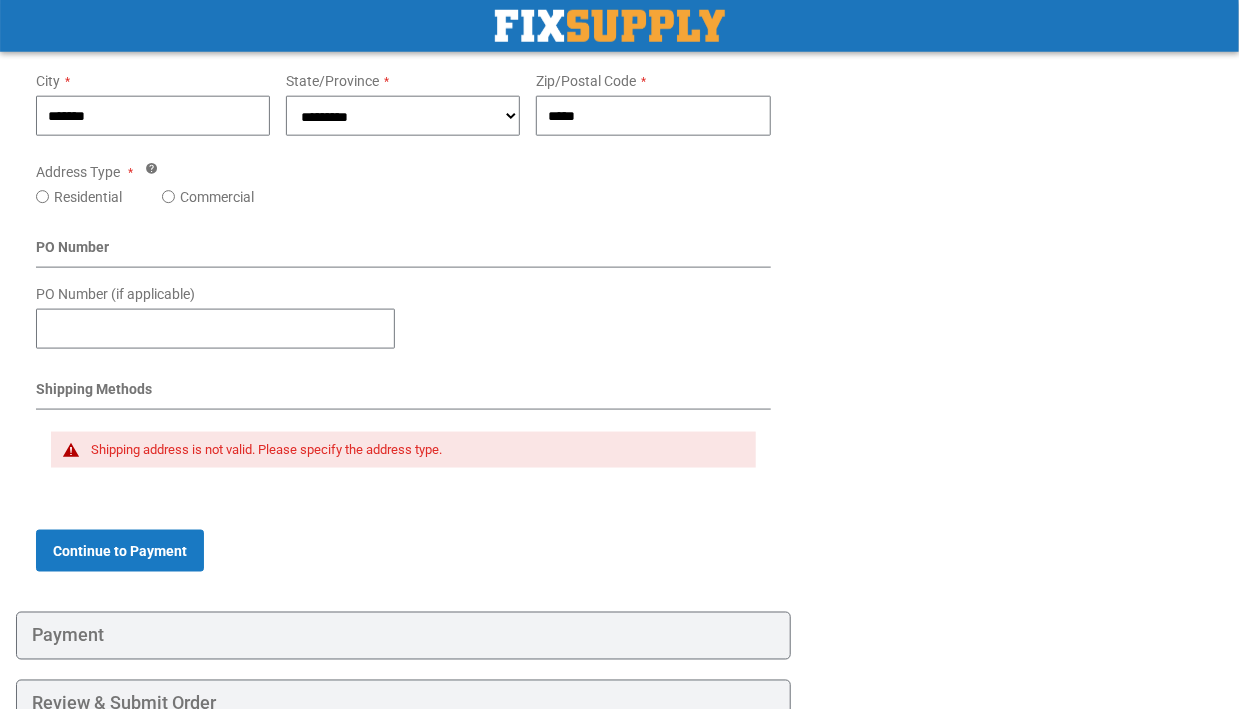scroll, scrollTop: 780, scrollLeft: 0, axis: vertical 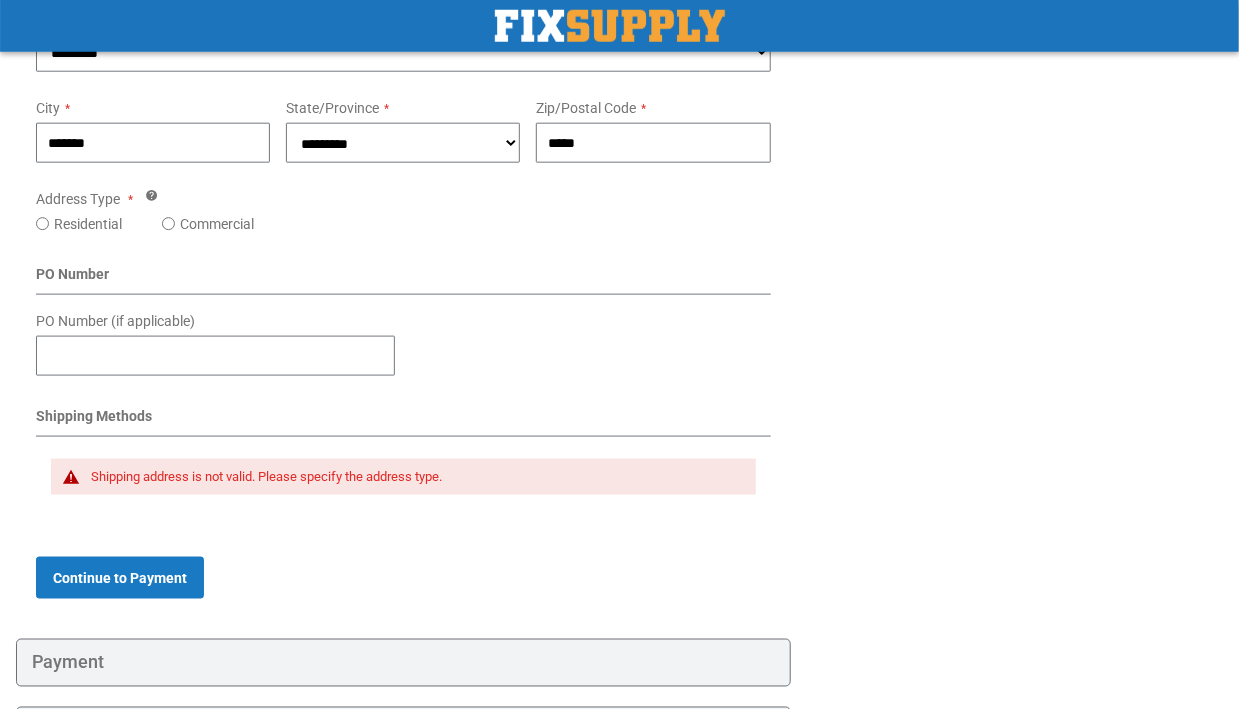 click on "Residential" at bounding box center [88, 224] 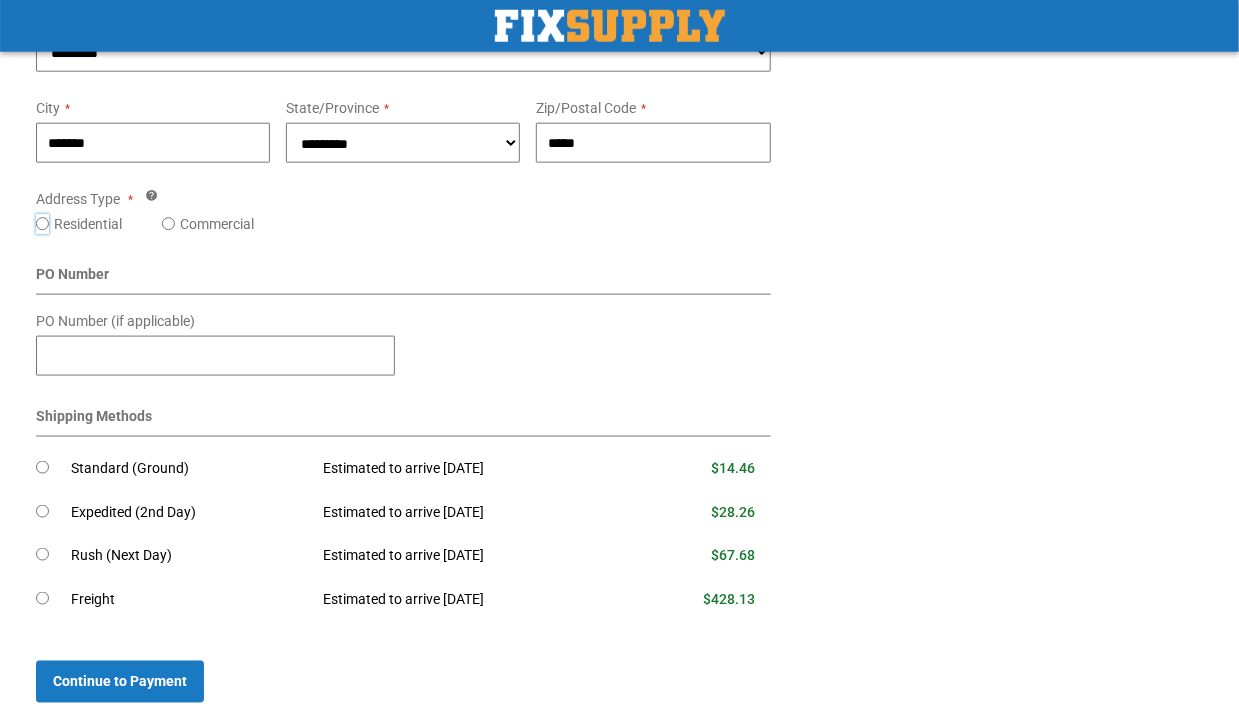 scroll, scrollTop: 880, scrollLeft: 0, axis: vertical 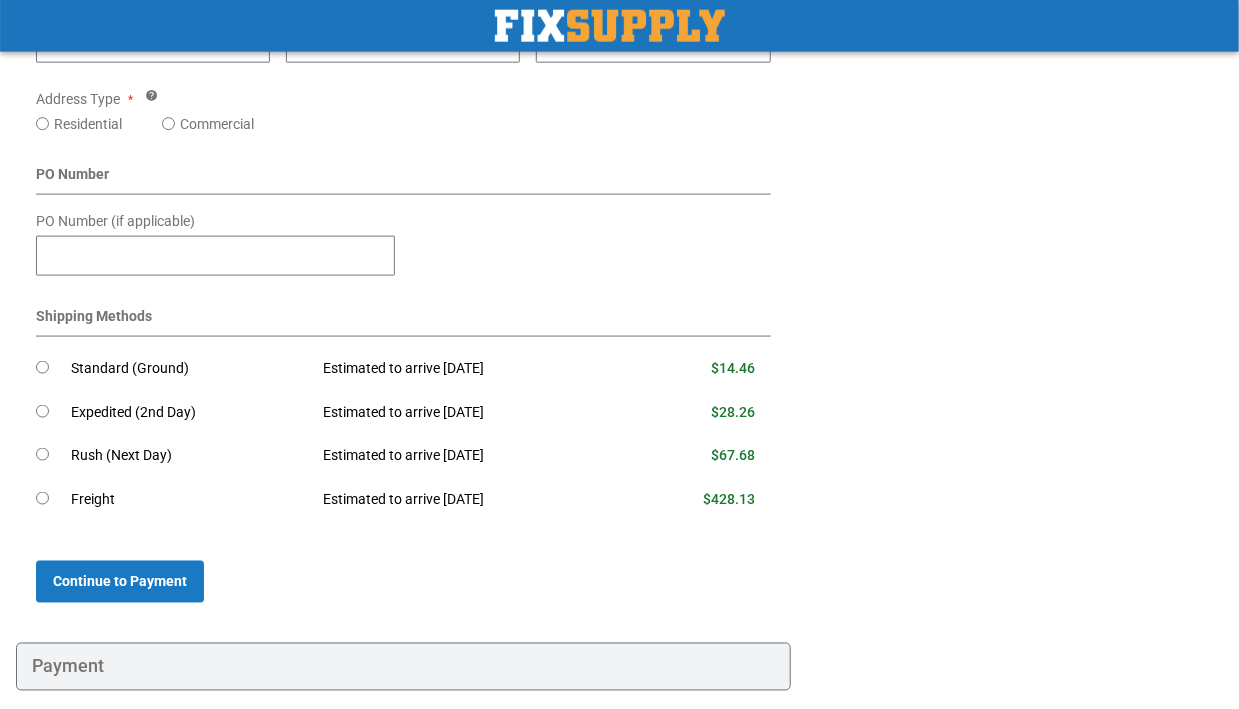 click on "Standard (Ground)" at bounding box center (189, 368) 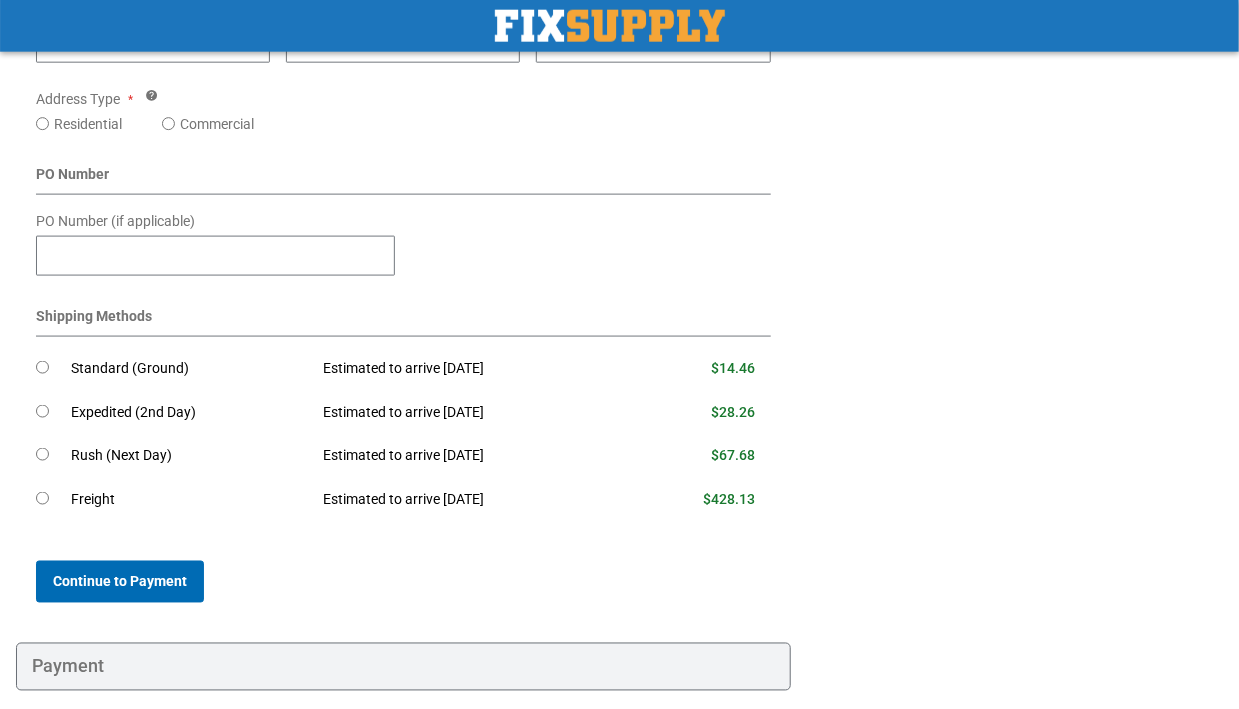 click on "Continue to Payment" at bounding box center (120, 582) 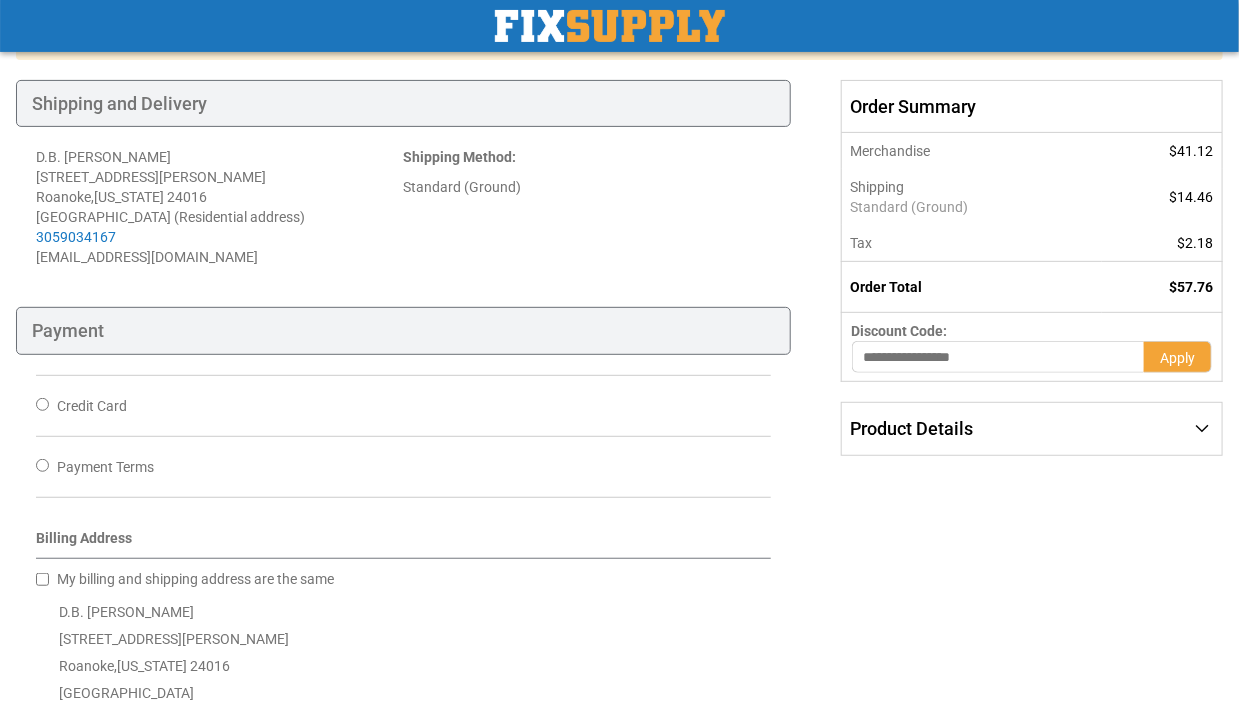 scroll, scrollTop: 399, scrollLeft: 0, axis: vertical 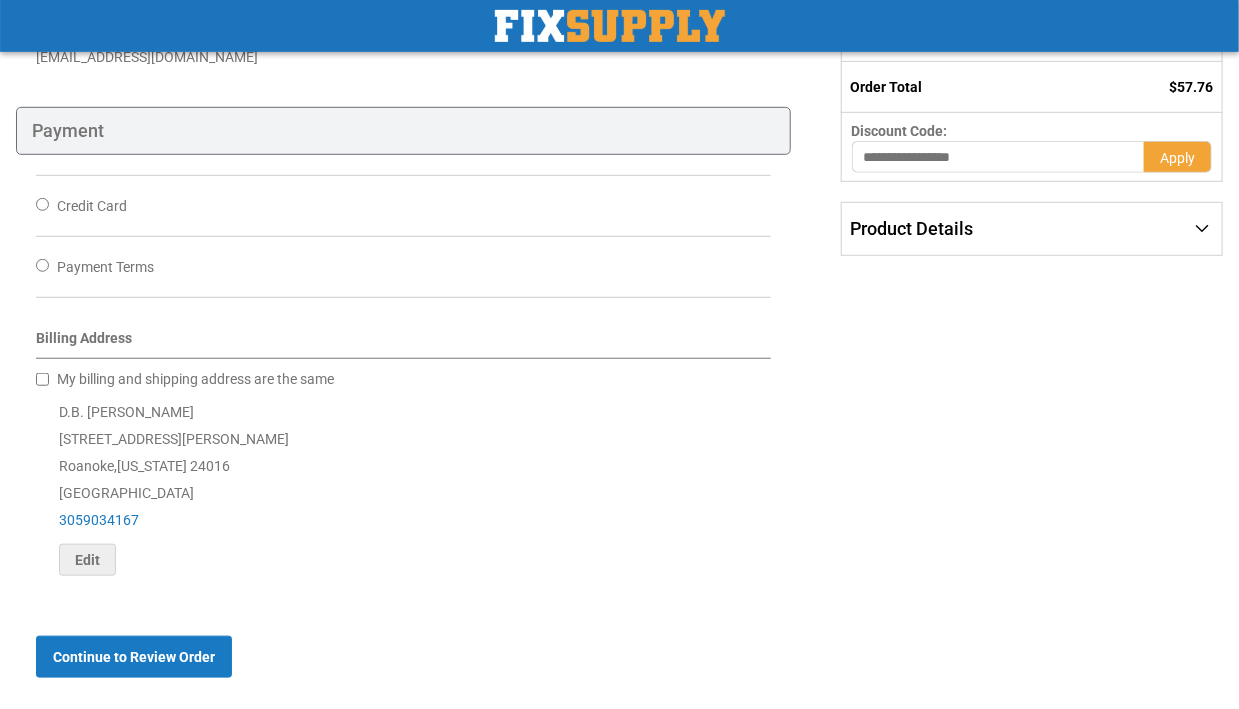 click on "Credit Card" at bounding box center [92, 206] 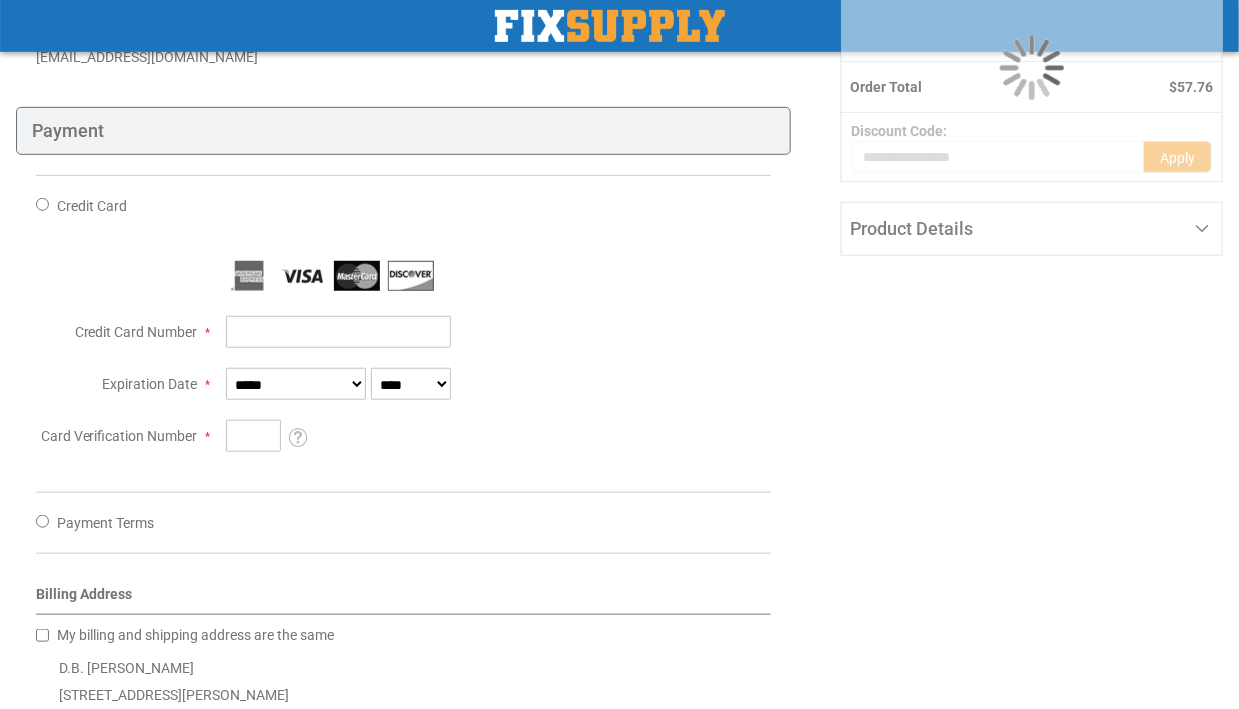 click on "Payment Terms" at bounding box center (105, 523) 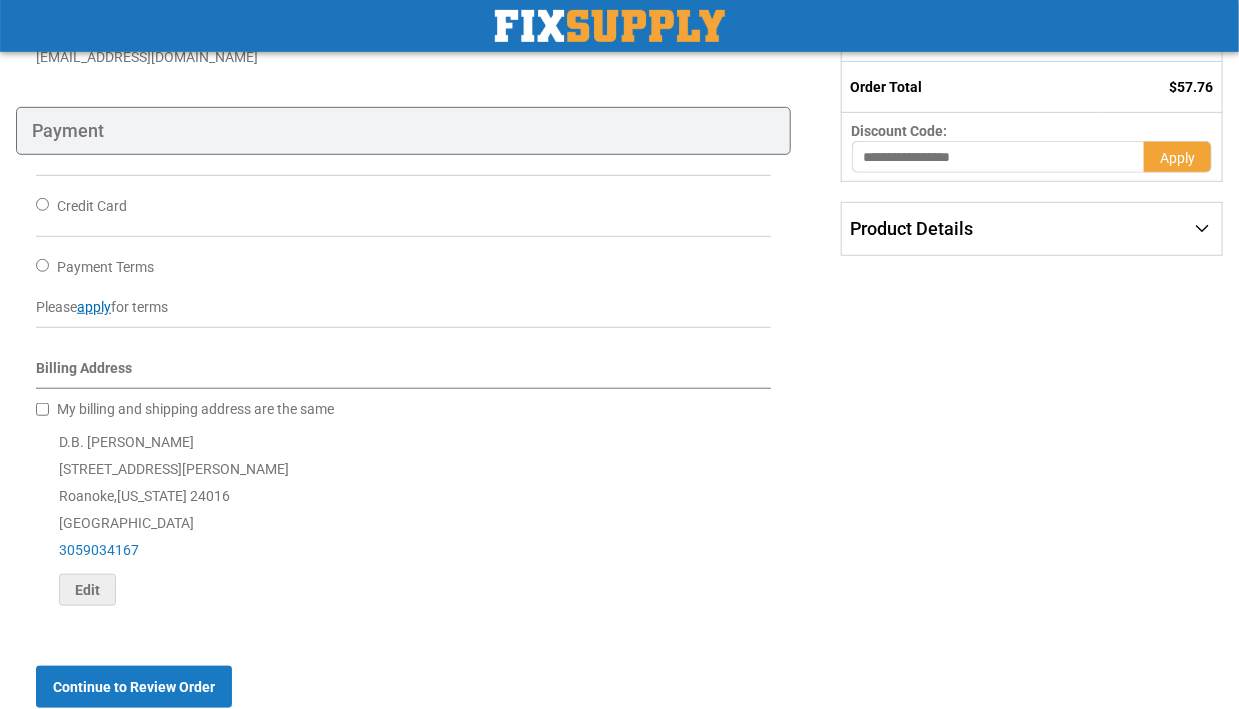 click on "apply" at bounding box center [94, 307] 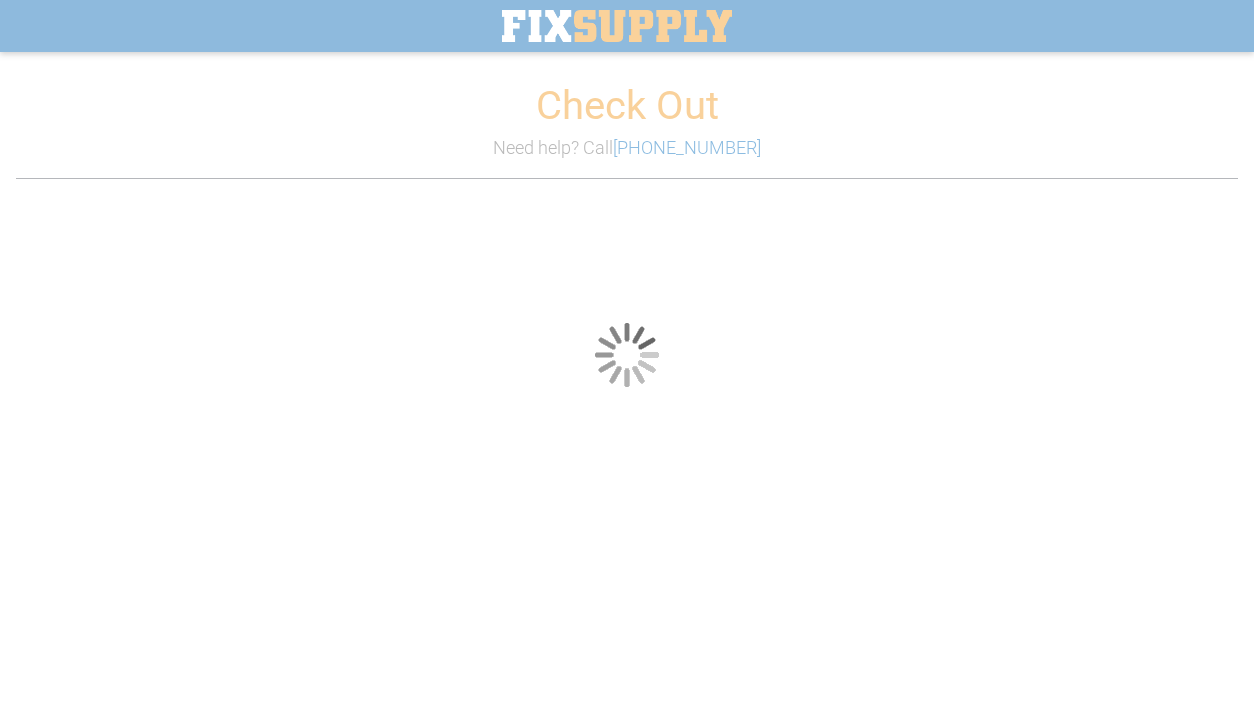 scroll, scrollTop: 0, scrollLeft: 0, axis: both 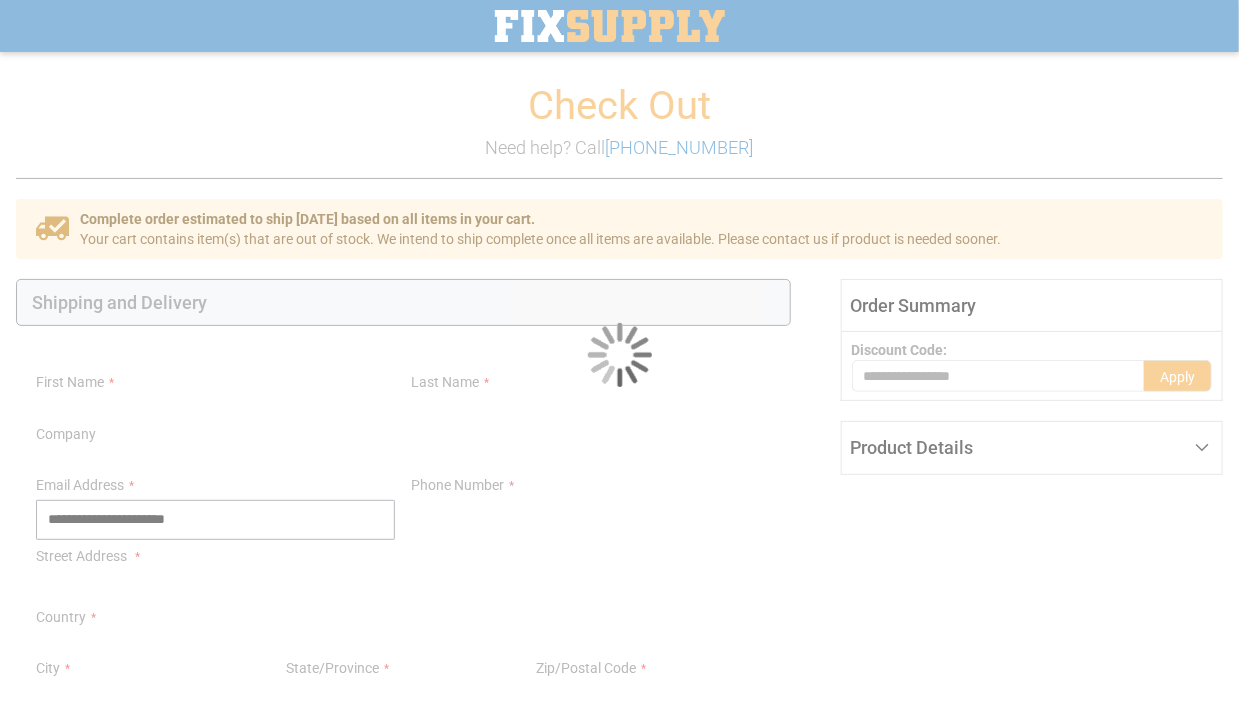 select on "**" 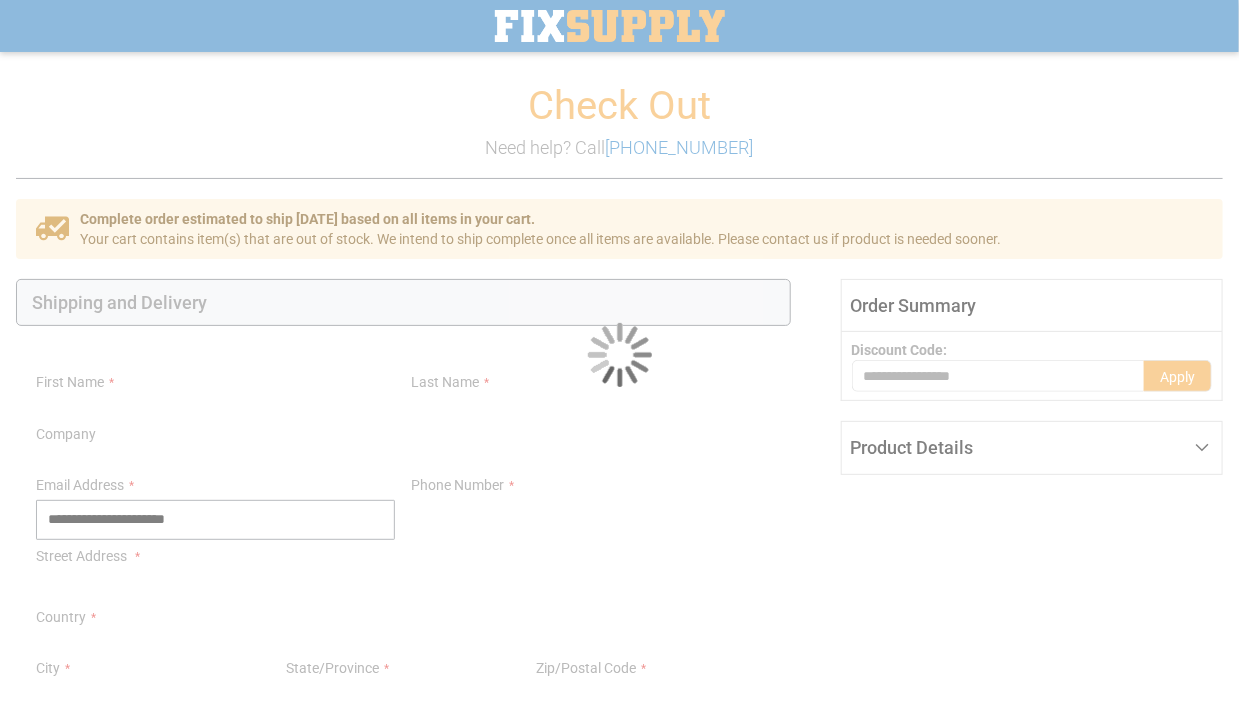 select on "***" 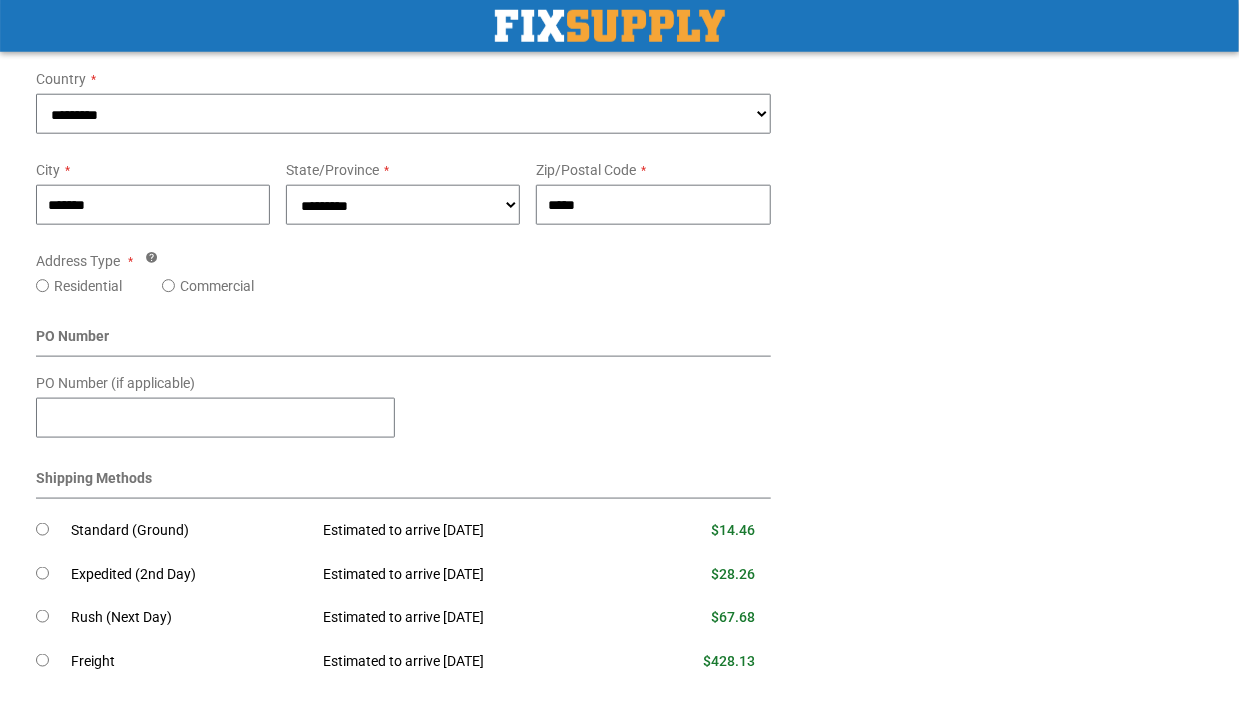 scroll, scrollTop: 1018, scrollLeft: 0, axis: vertical 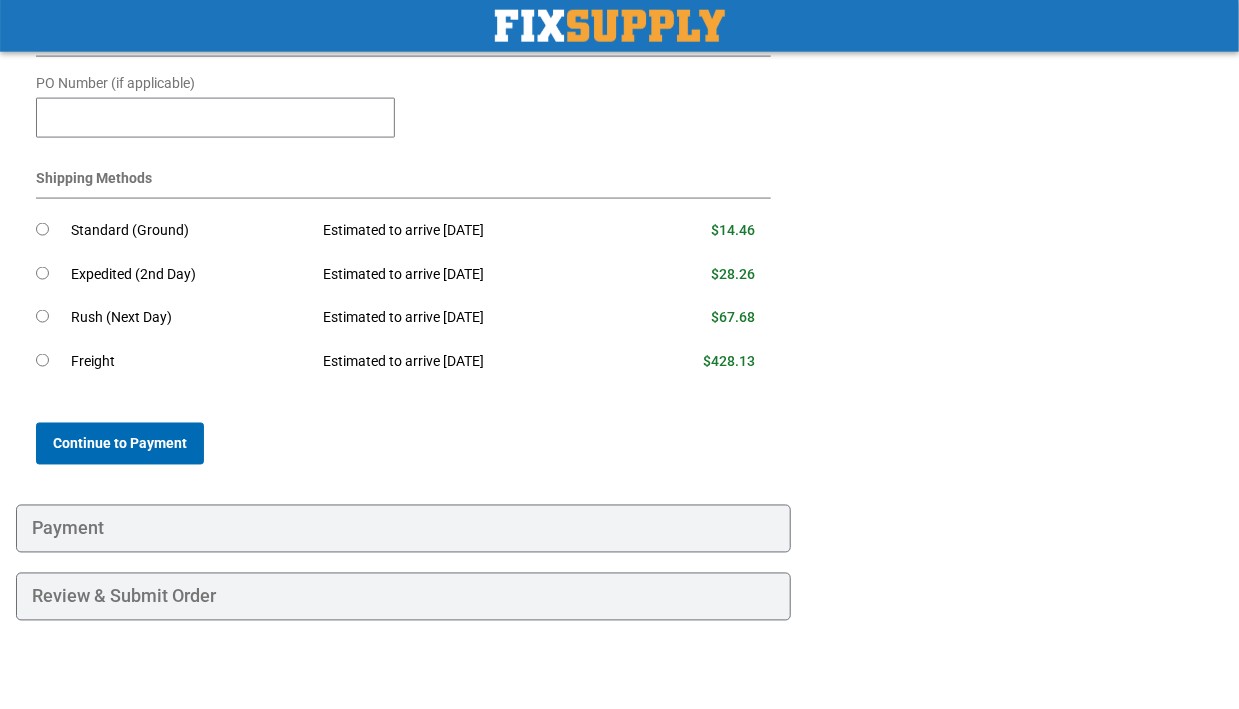 click on "Continue to Payment" at bounding box center (120, 444) 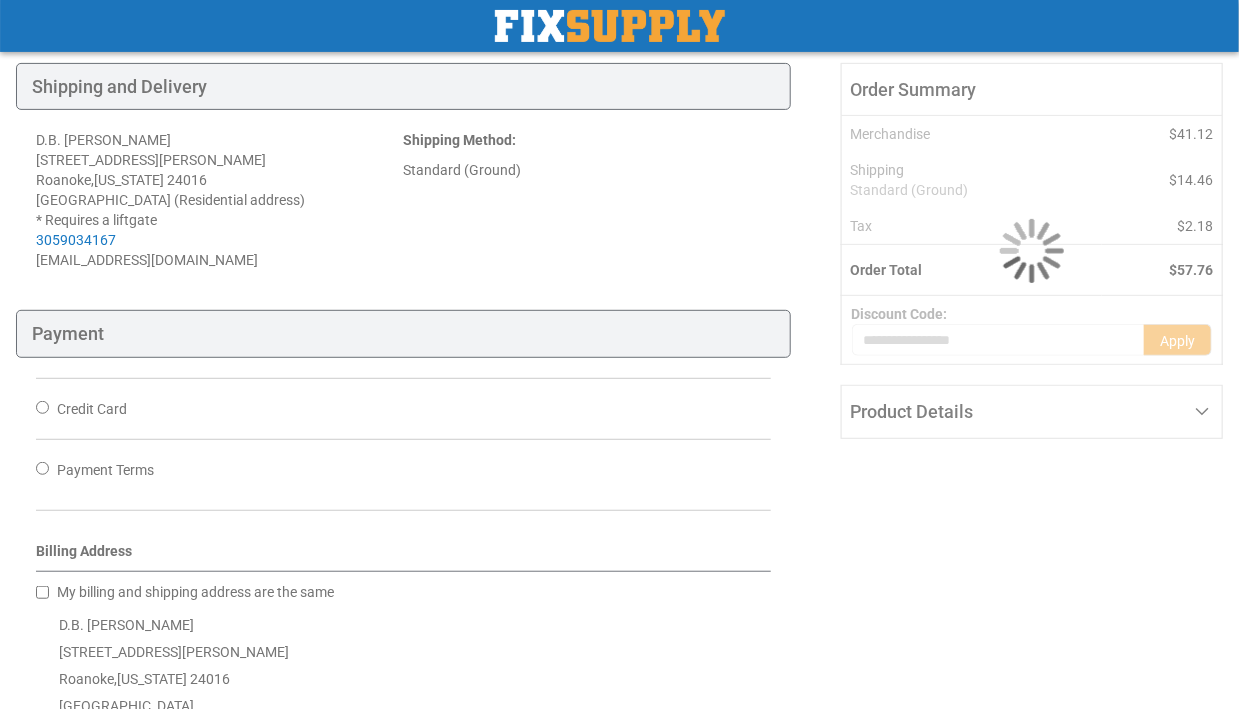 scroll, scrollTop: 300, scrollLeft: 0, axis: vertical 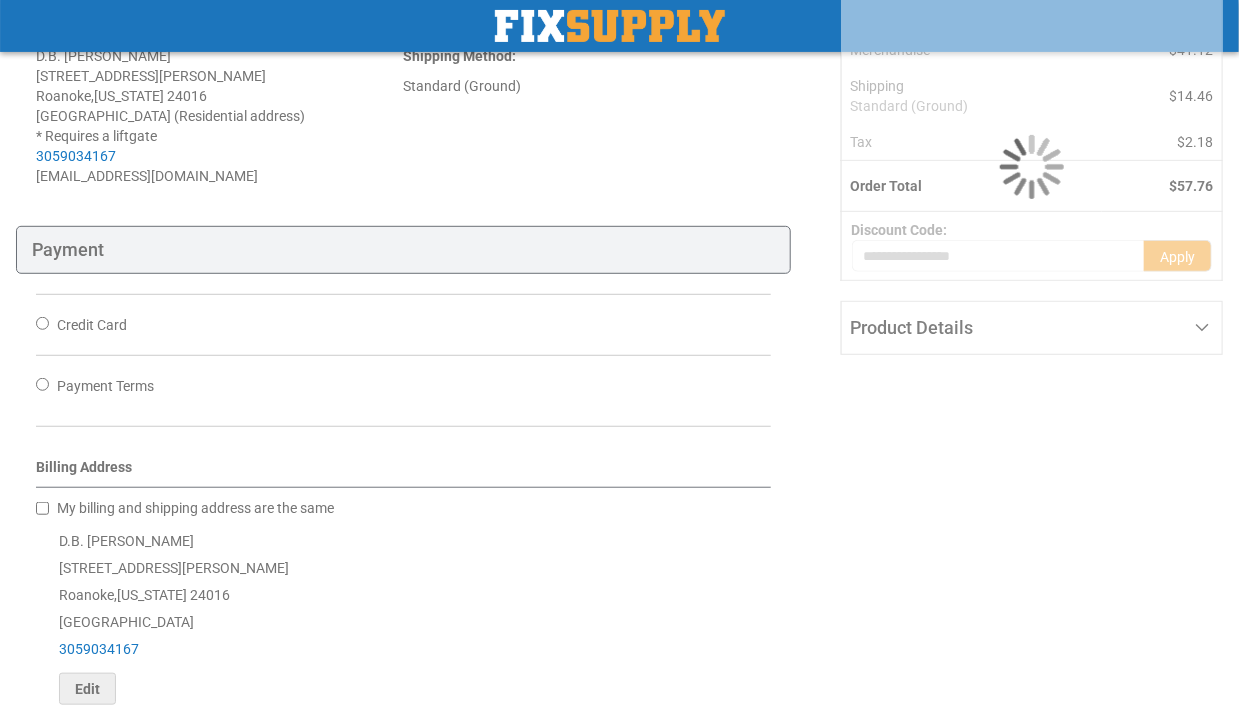 click on "Credit Card" at bounding box center [92, 325] 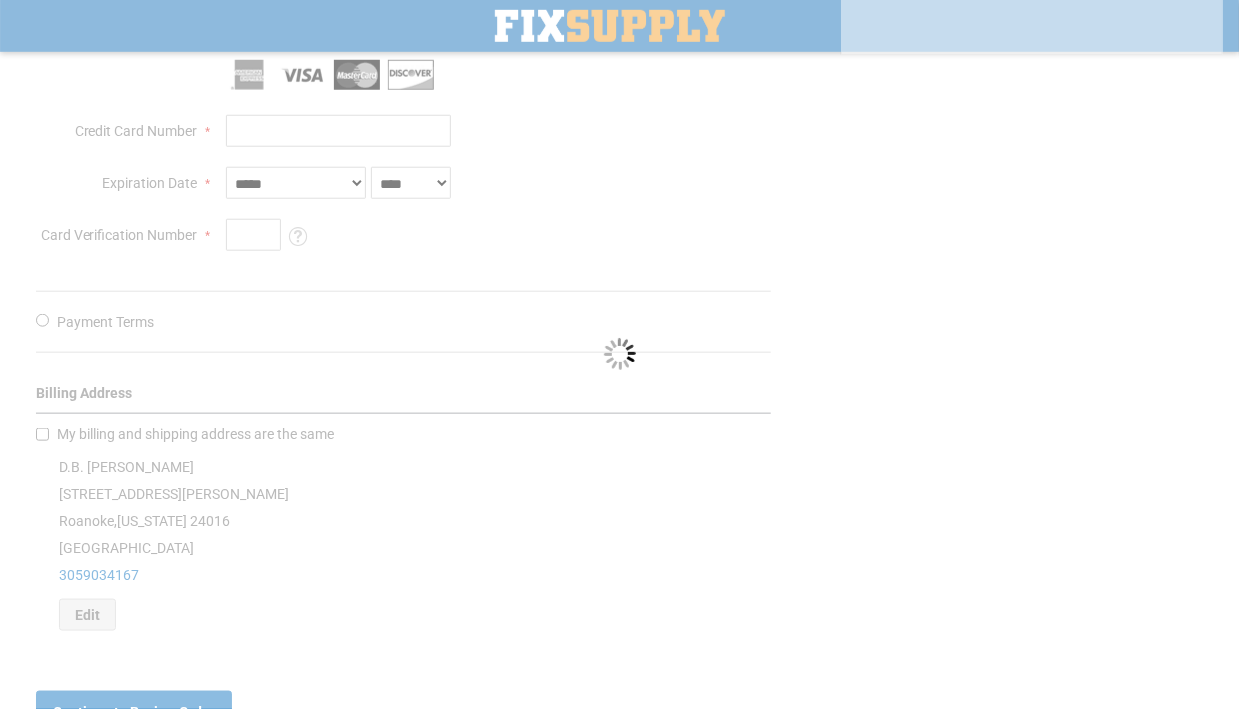 scroll, scrollTop: 580, scrollLeft: 0, axis: vertical 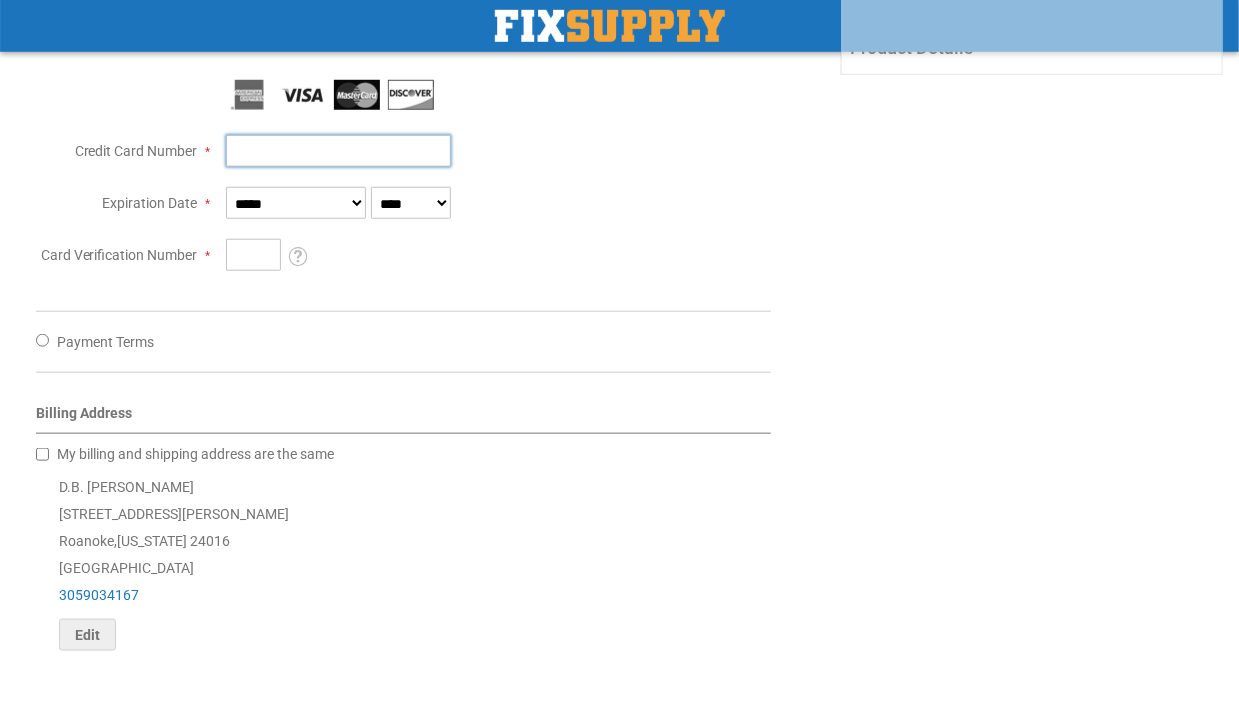 click on "Credit Card Number" at bounding box center [338, 151] 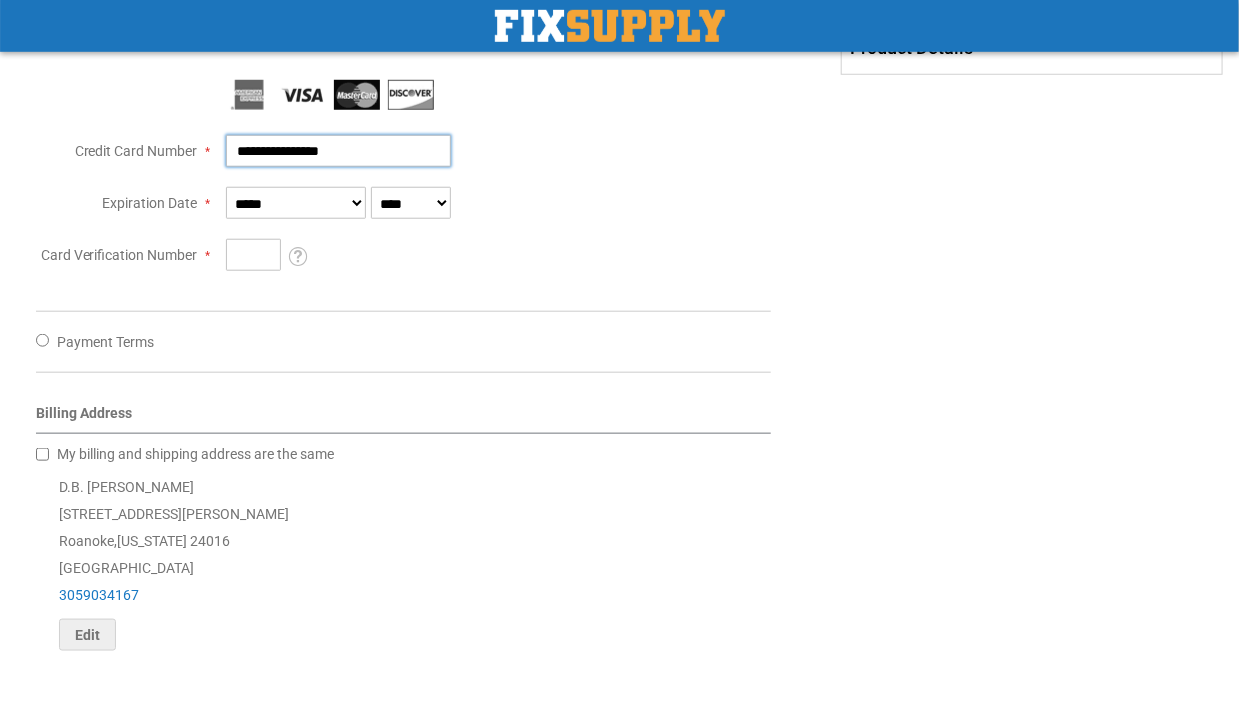type on "**********" 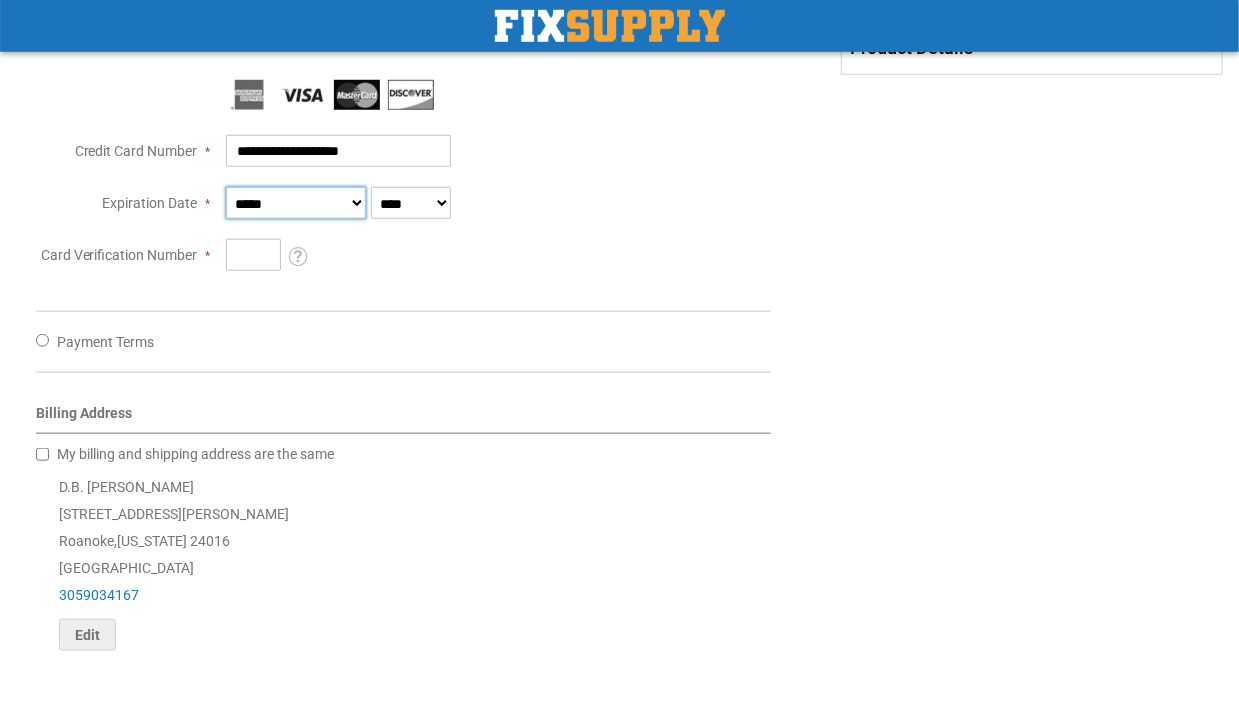 select on "**" 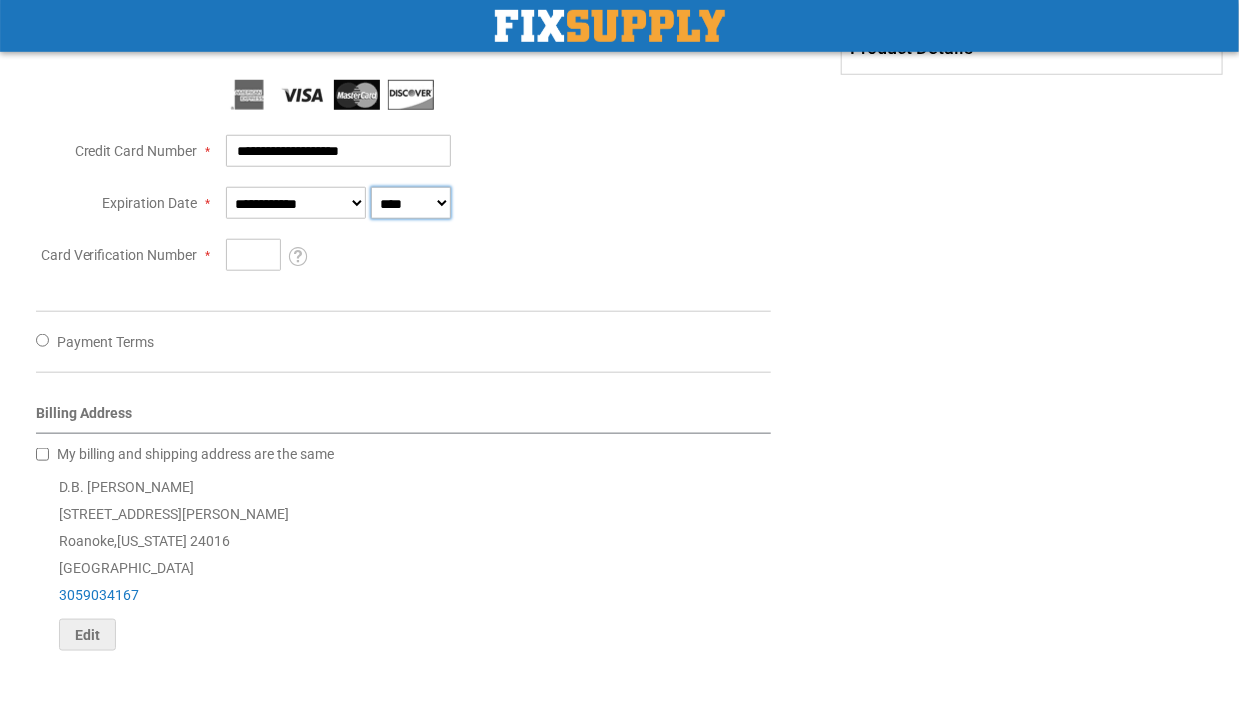select on "****" 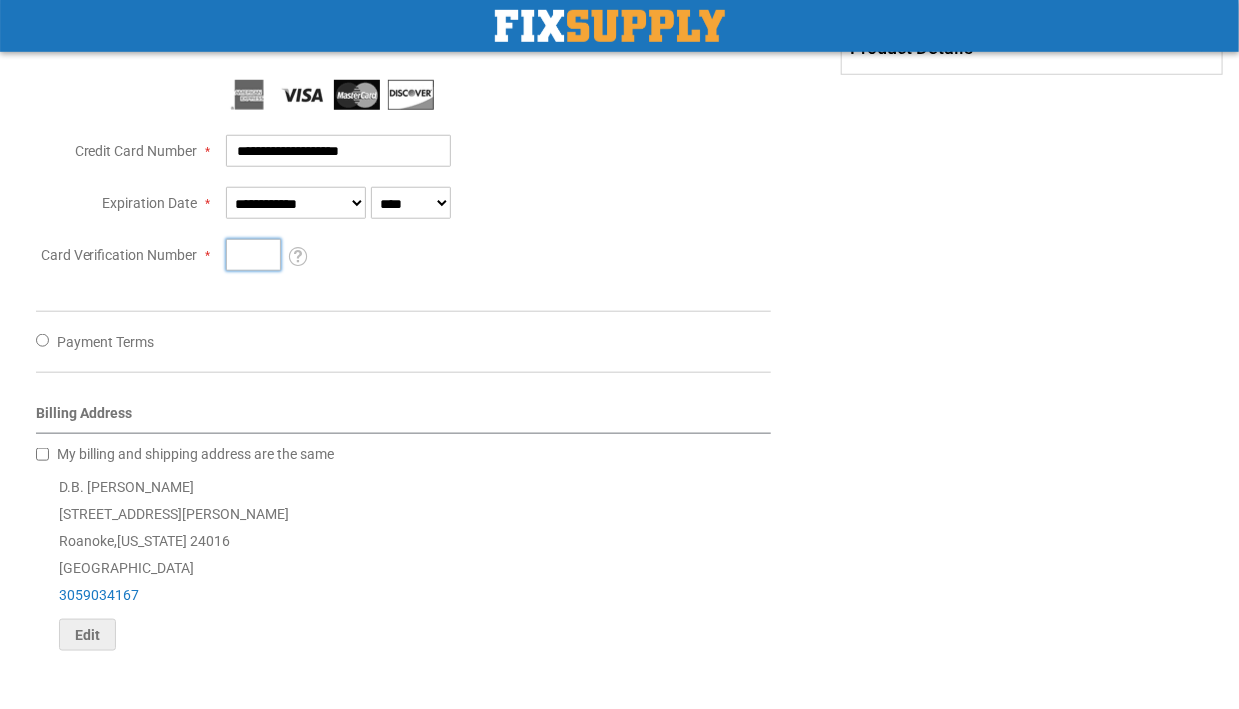 type on "***" 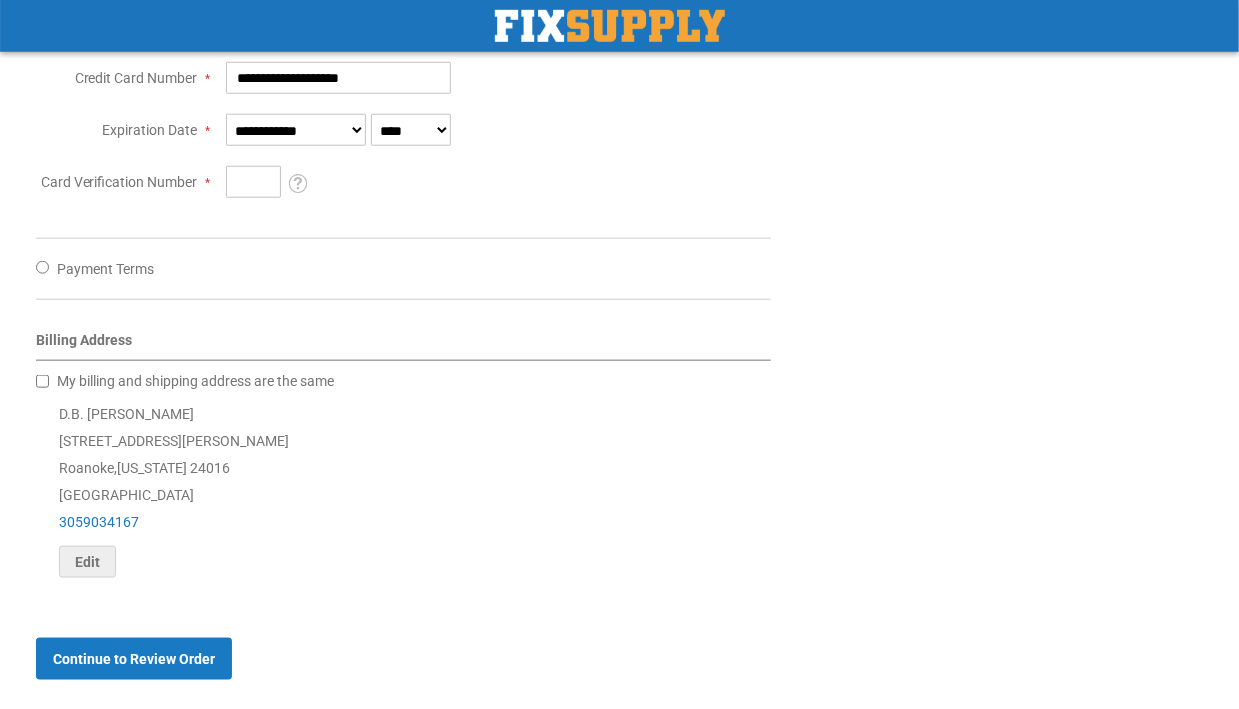 scroll, scrollTop: 680, scrollLeft: 0, axis: vertical 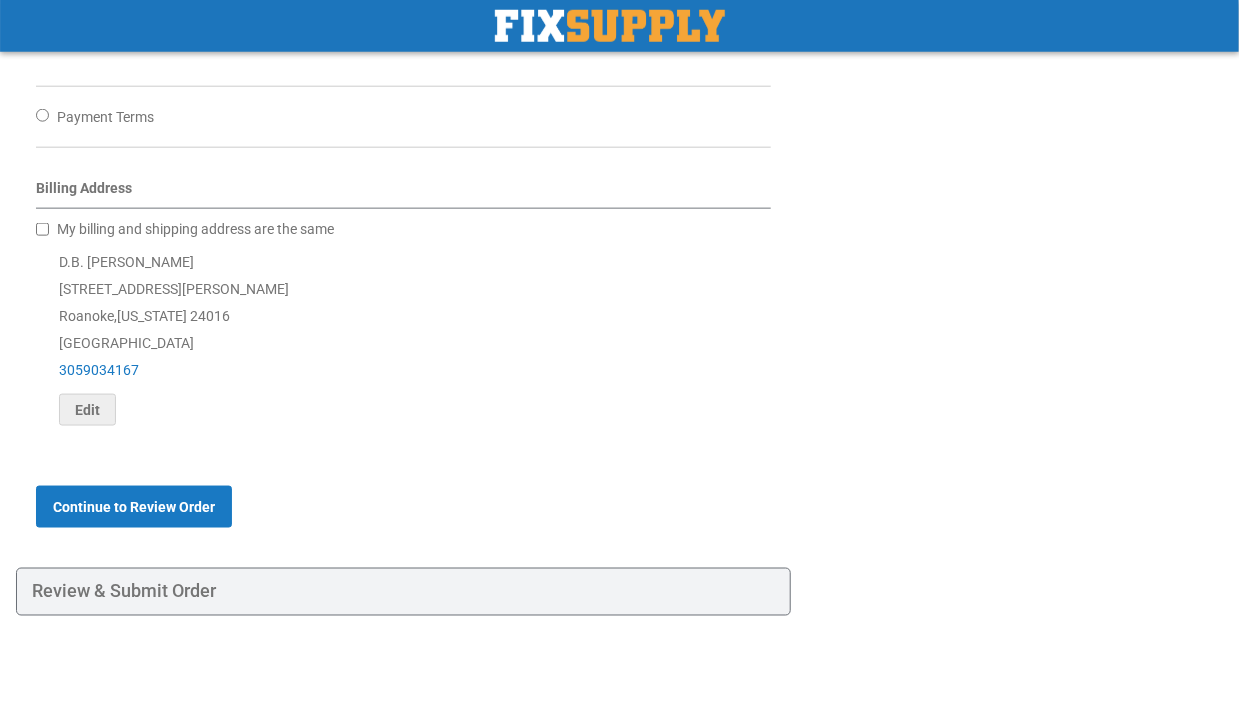 click on "My billing and shipping address are the same" at bounding box center [195, 229] 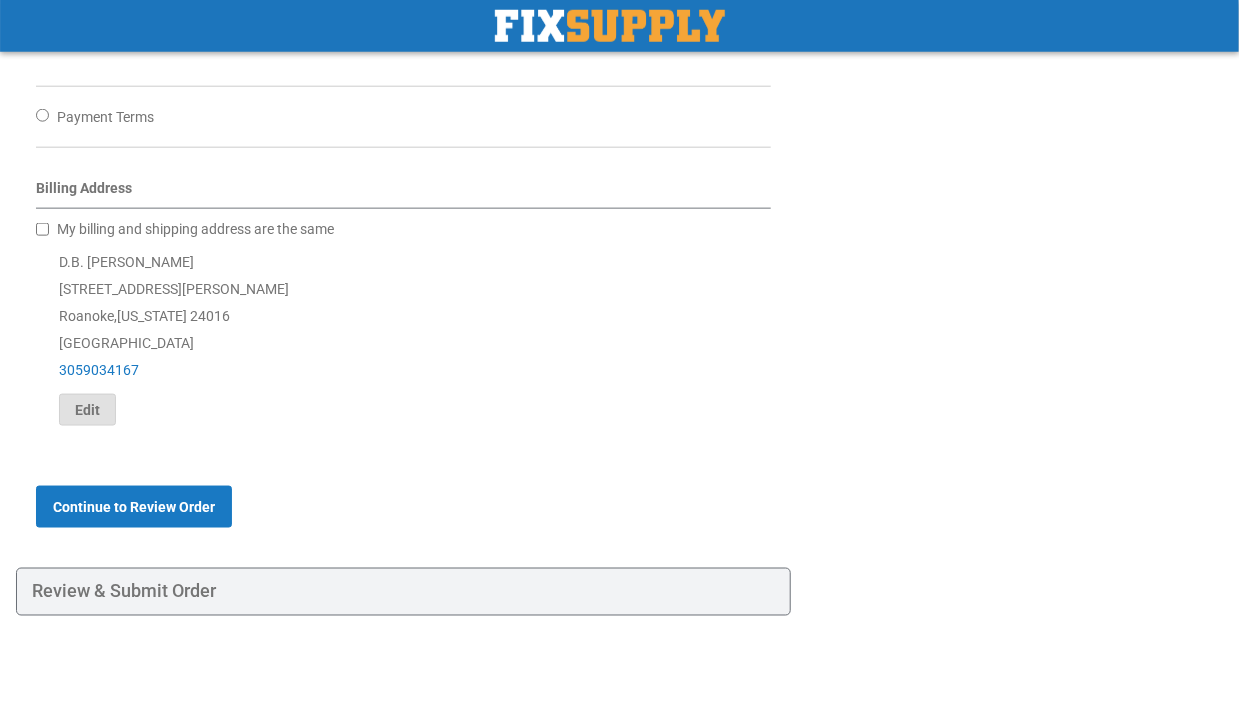 click on "Edit" at bounding box center (87, 410) 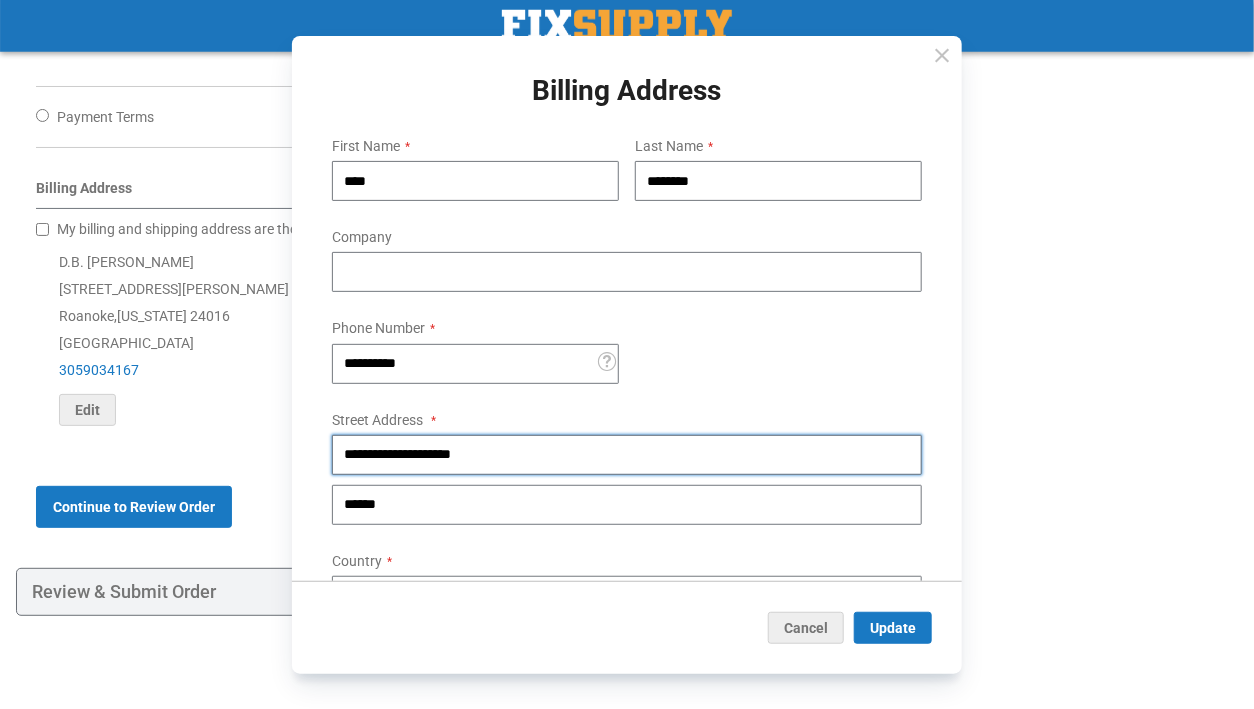 click on "**********" at bounding box center [627, 455] 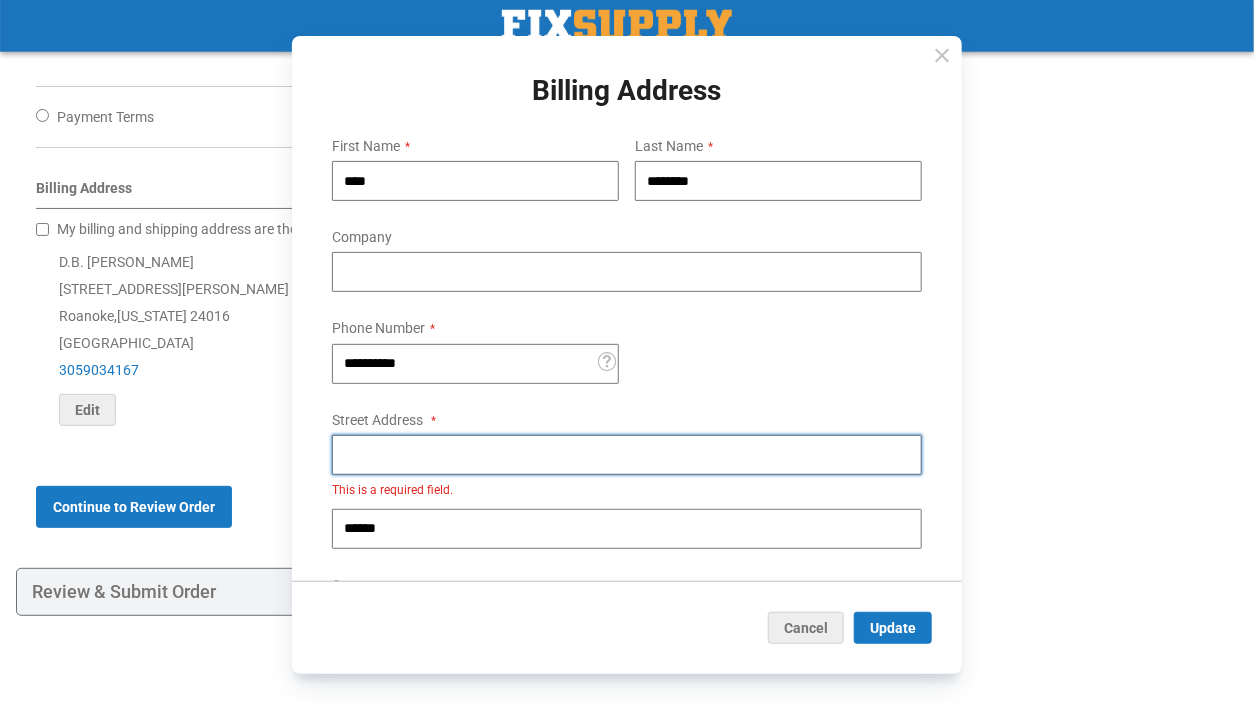 click on "Street Address: Line 1" at bounding box center (627, 455) 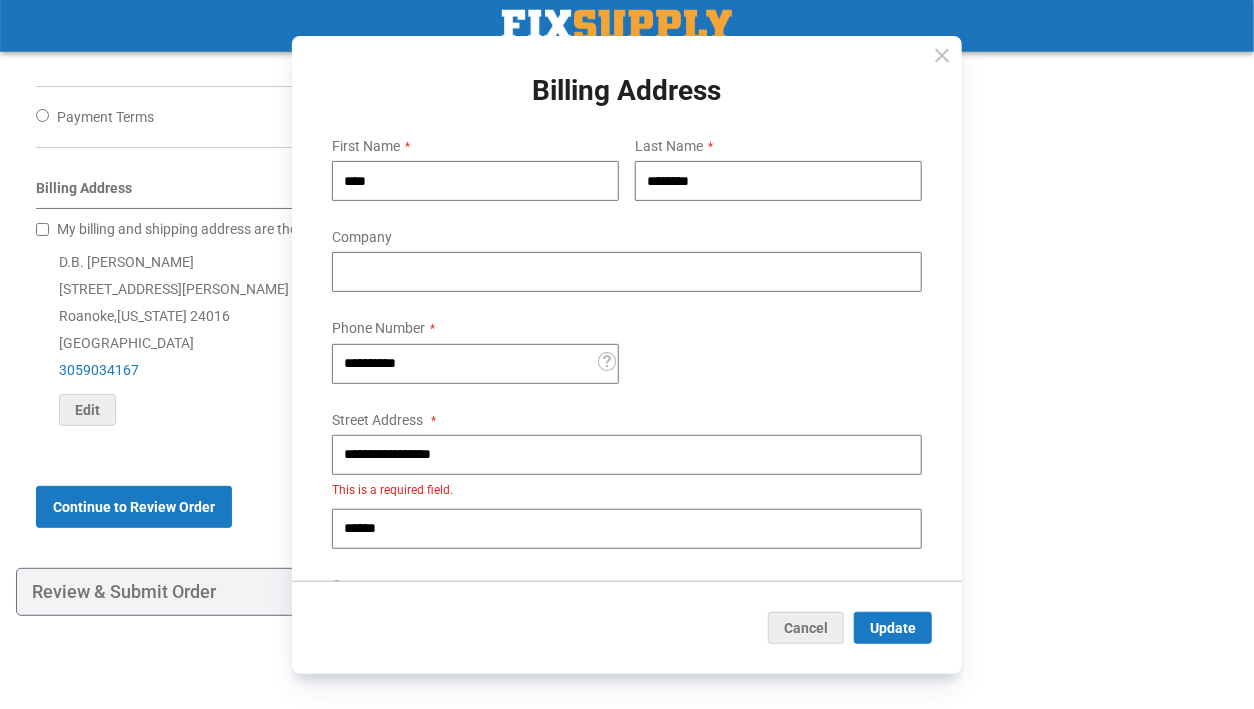 select on "**" 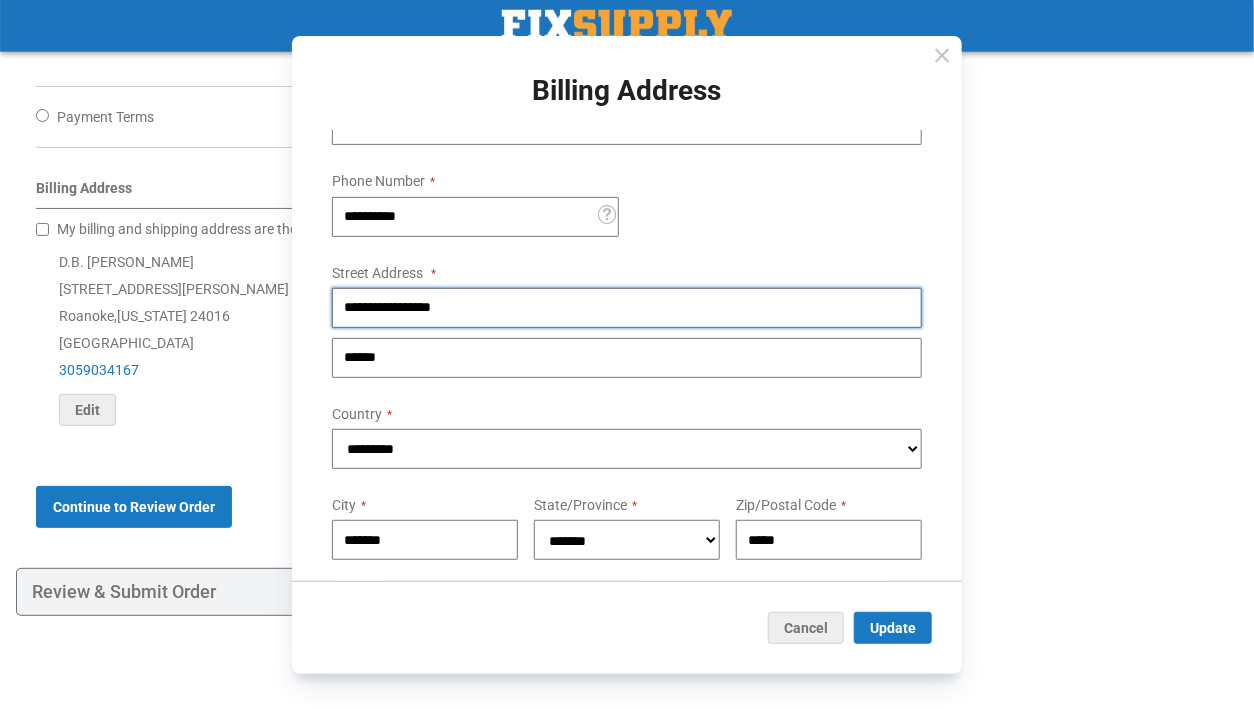 scroll, scrollTop: 183, scrollLeft: 0, axis: vertical 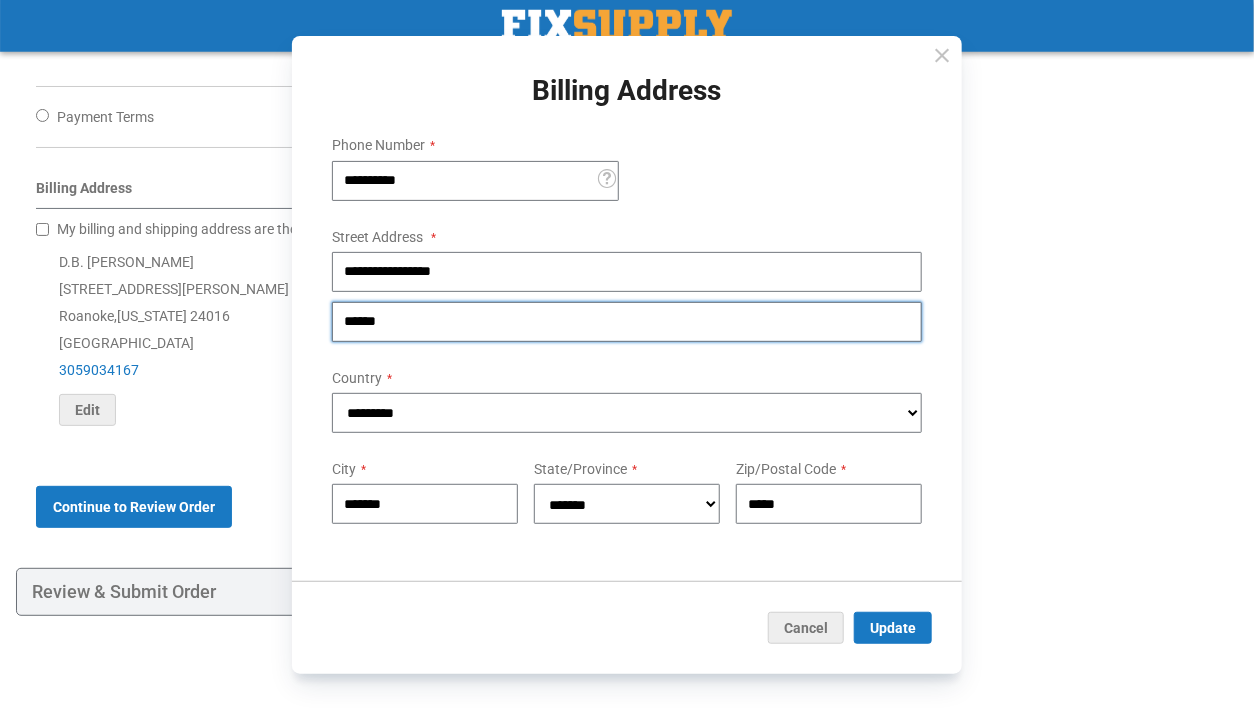 click on "******" at bounding box center [627, 322] 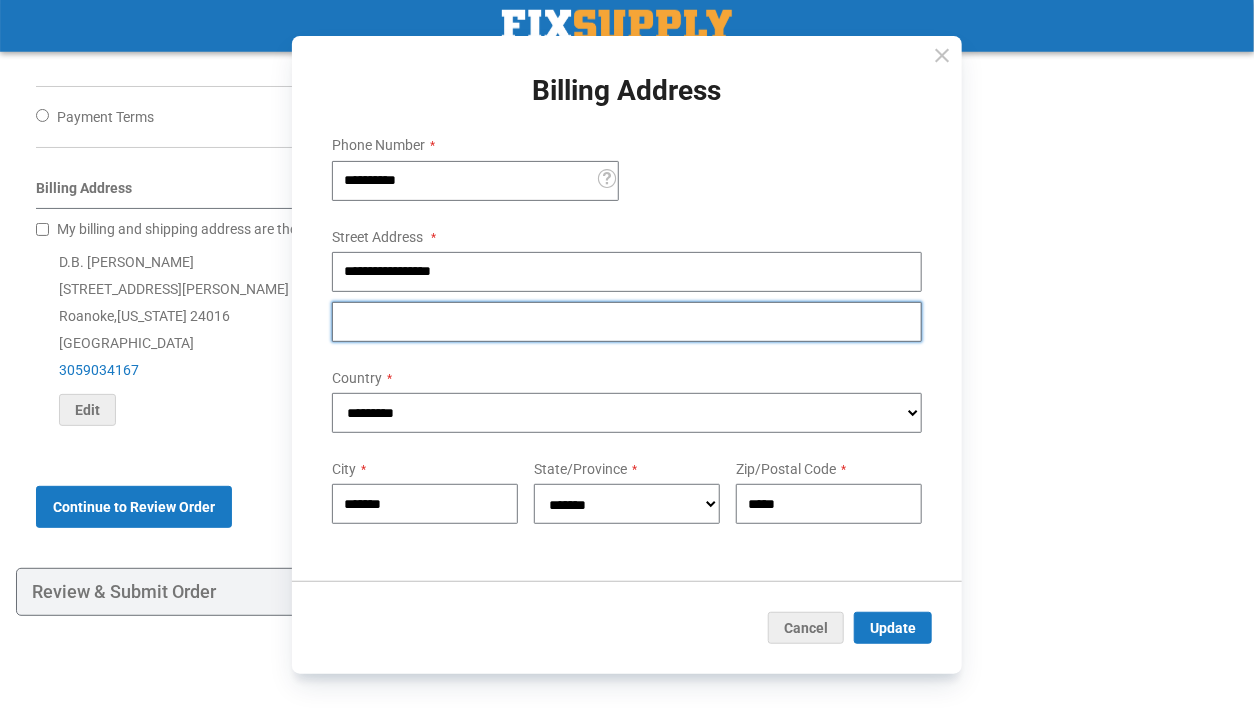 type 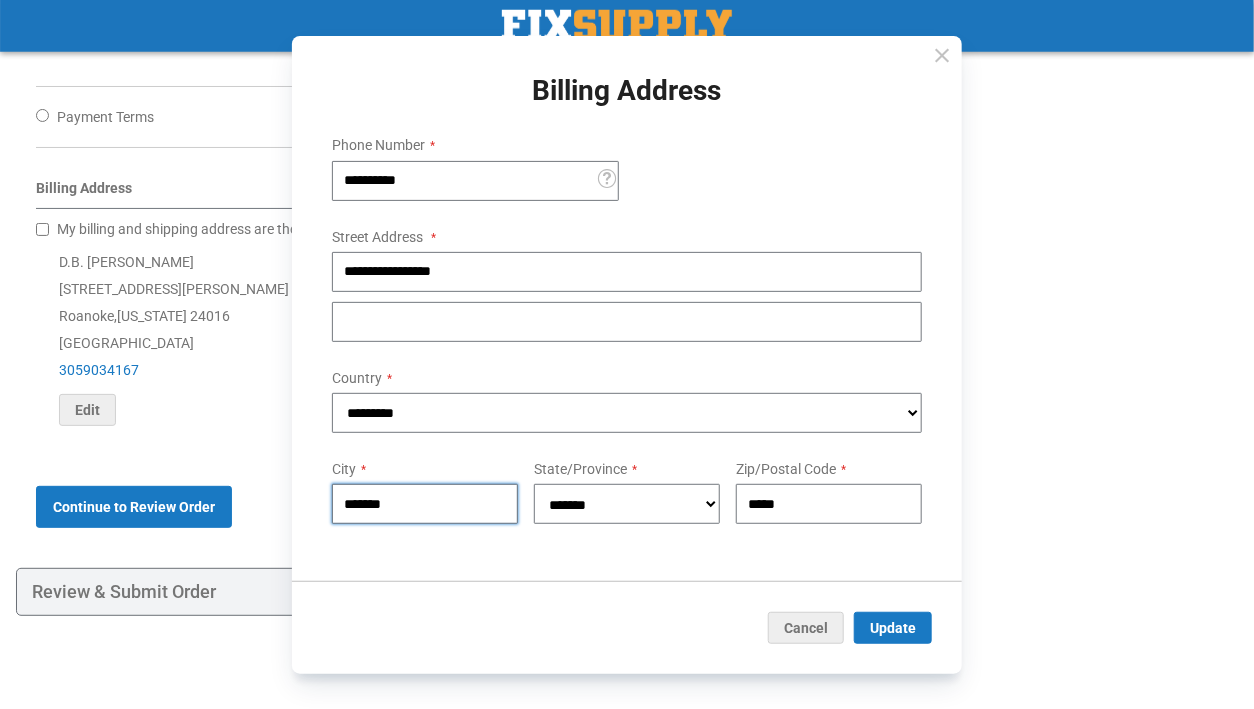 click on "*******" at bounding box center (425, 504) 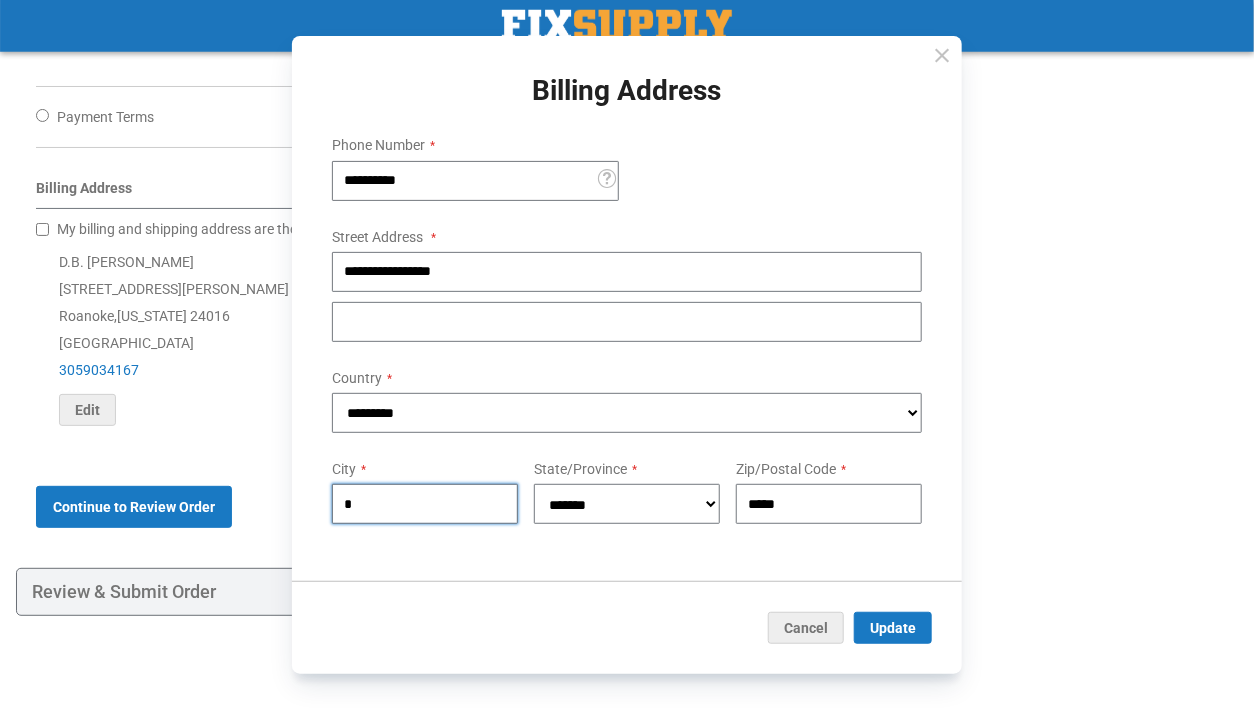 type on "**********" 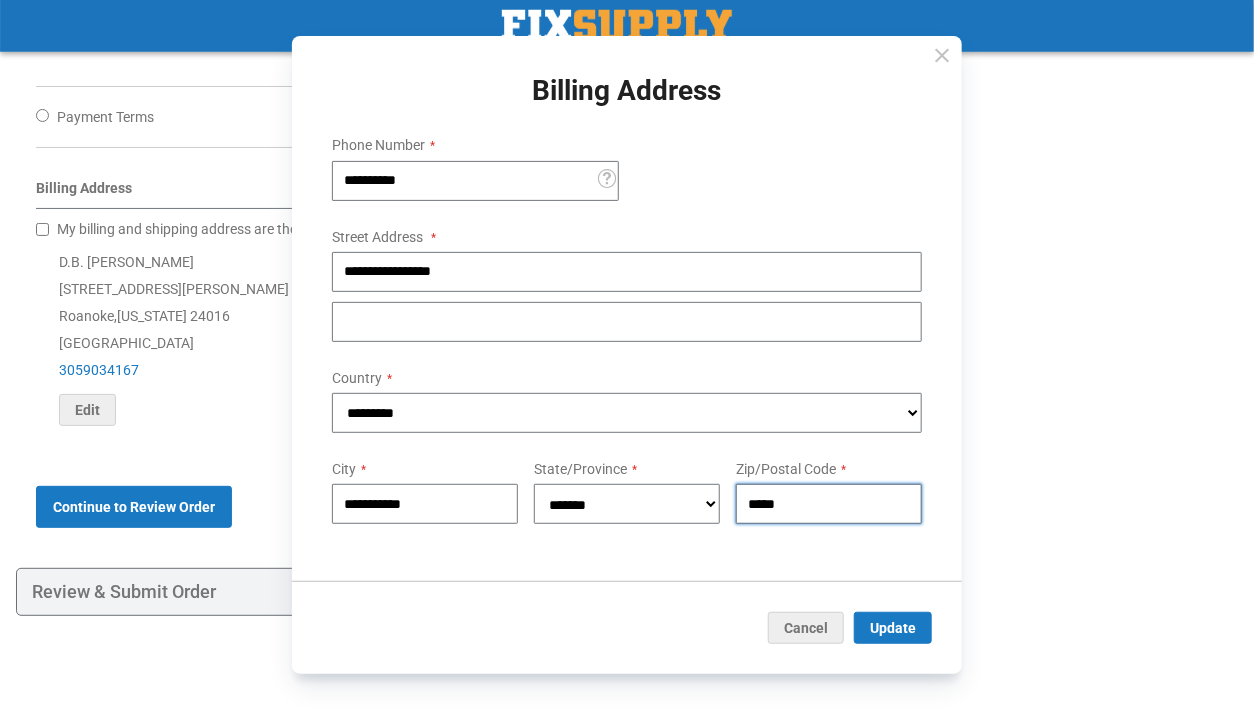 click on "*****" at bounding box center (829, 504) 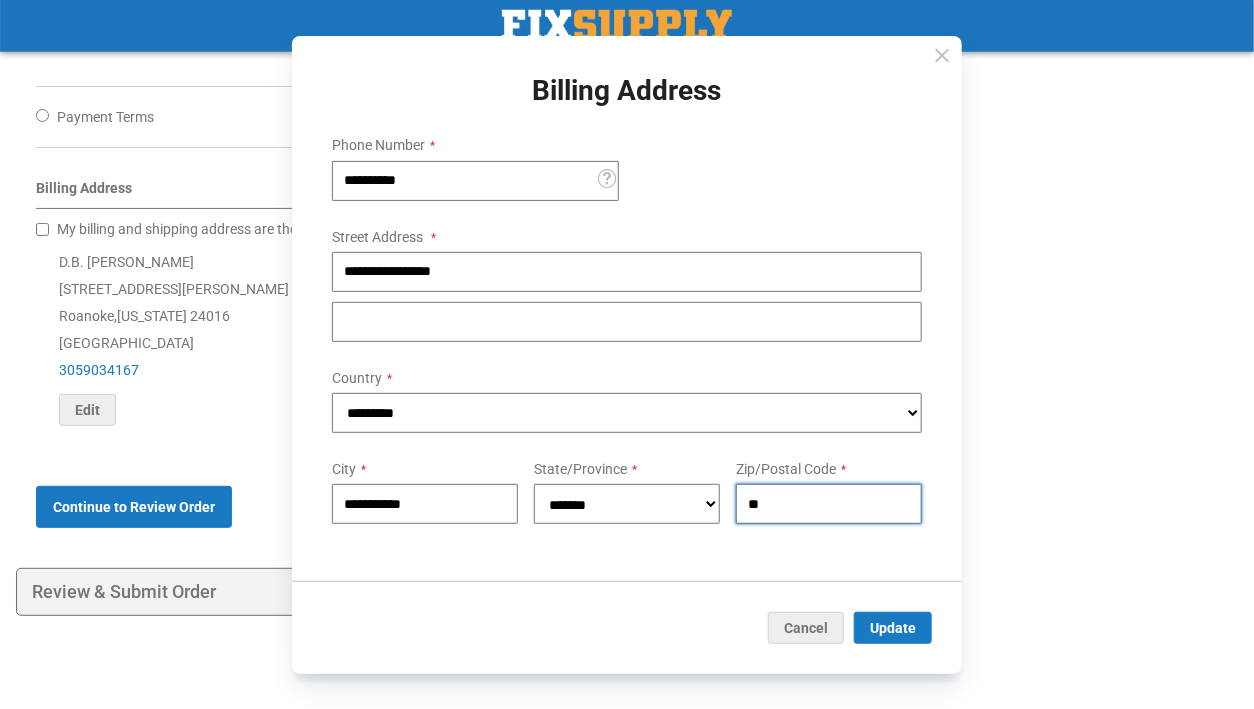 type on "*****" 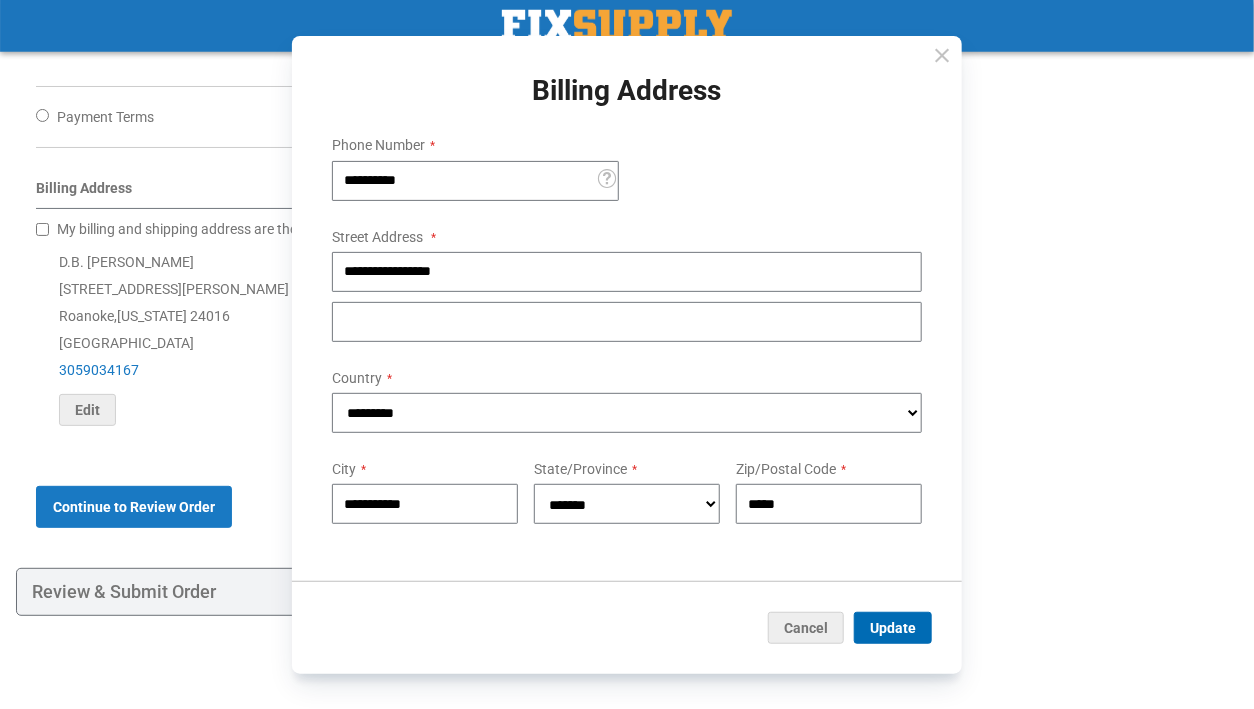 click on "Update" at bounding box center [893, 628] 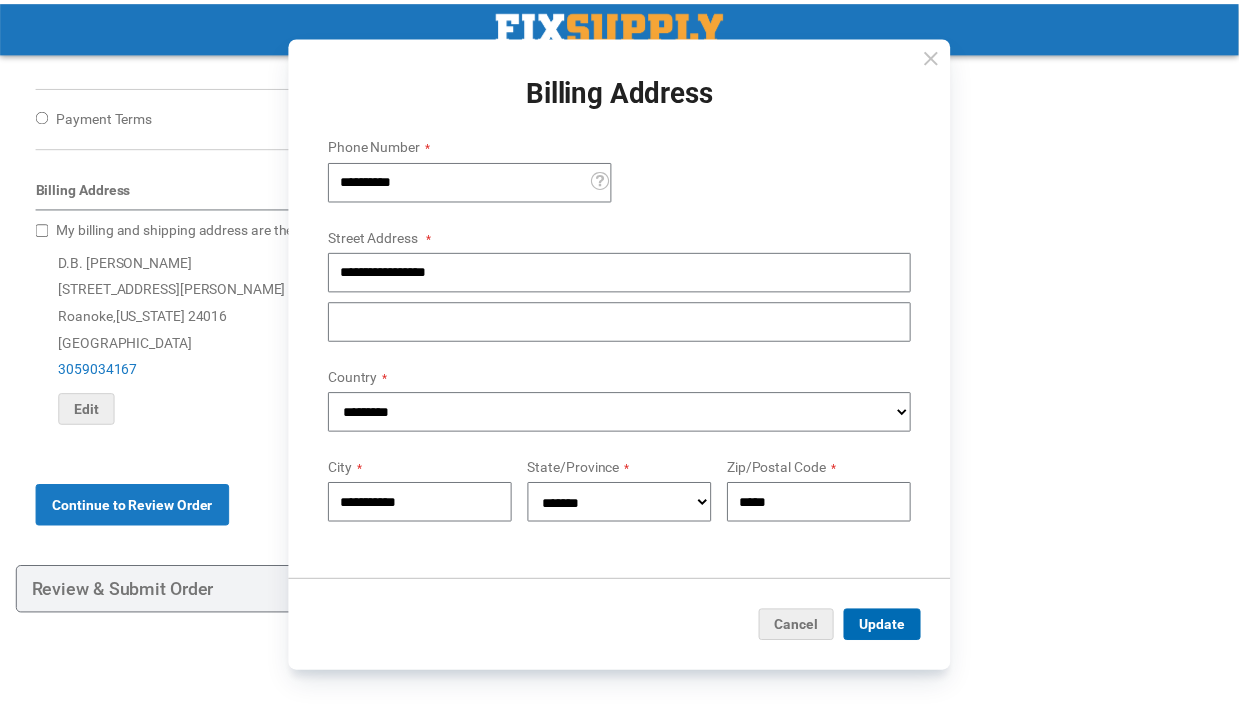 scroll, scrollTop: 0, scrollLeft: 0, axis: both 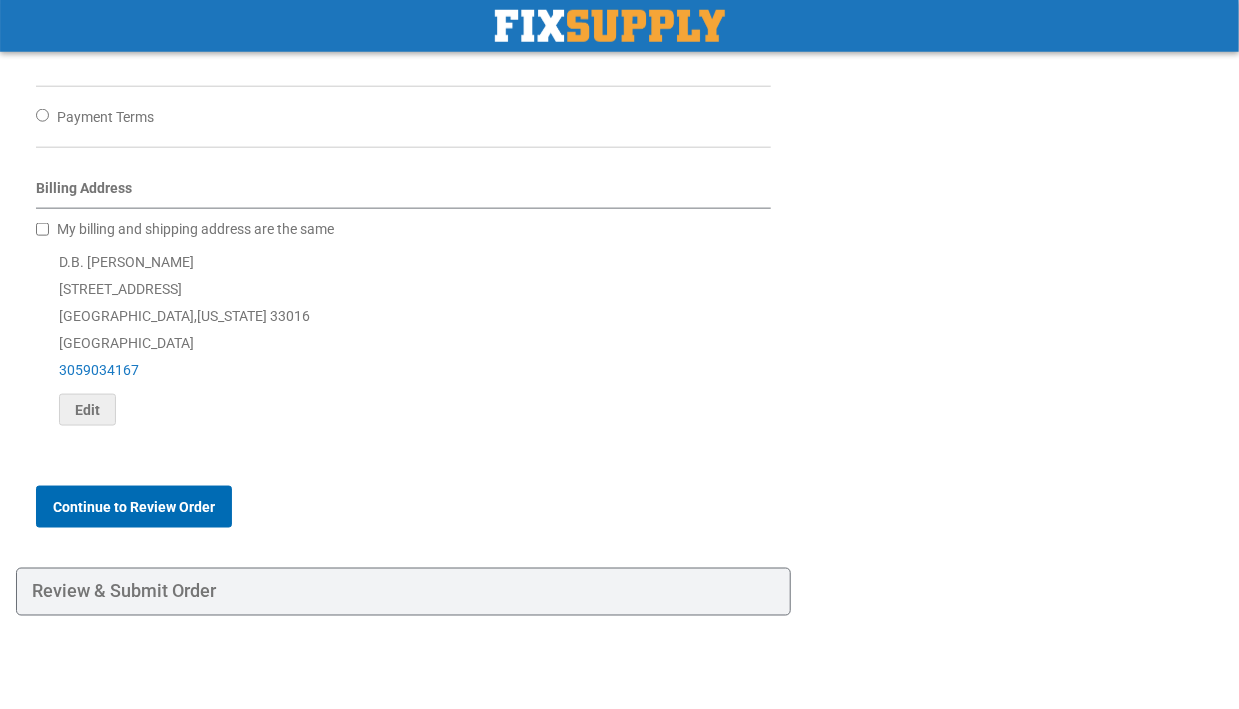 click on "Continue to Review Order" at bounding box center [134, 507] 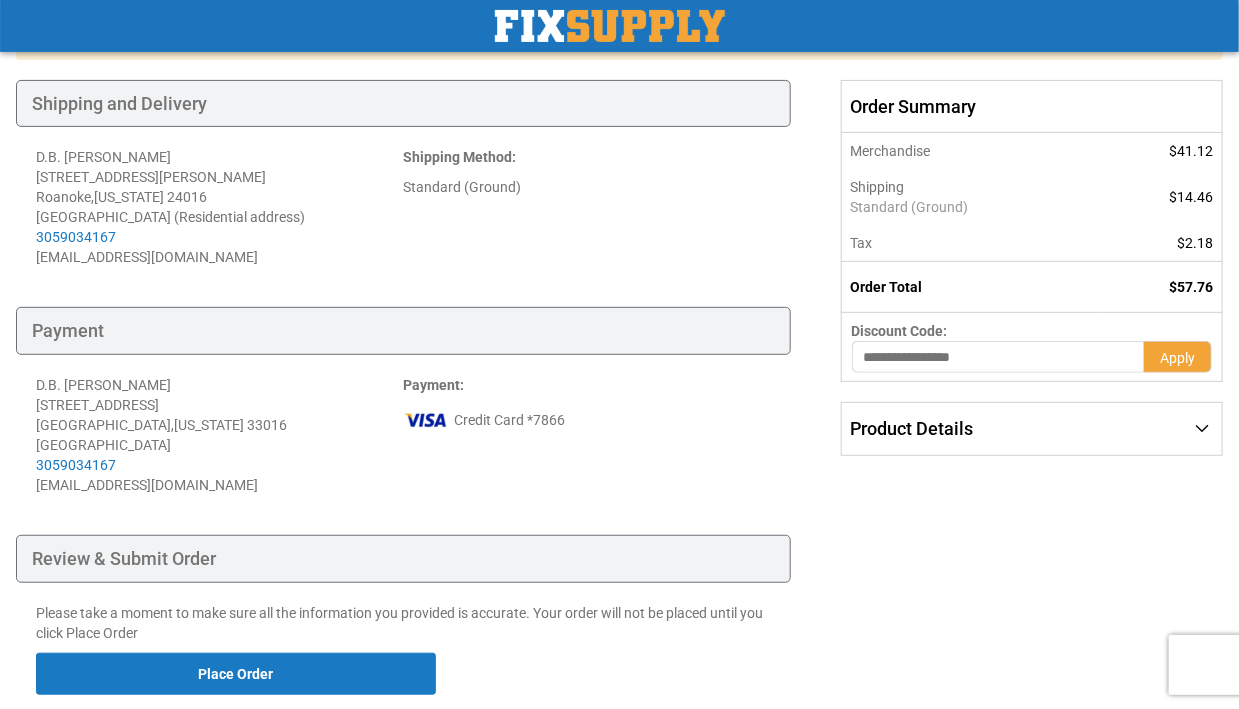 scroll, scrollTop: 300, scrollLeft: 0, axis: vertical 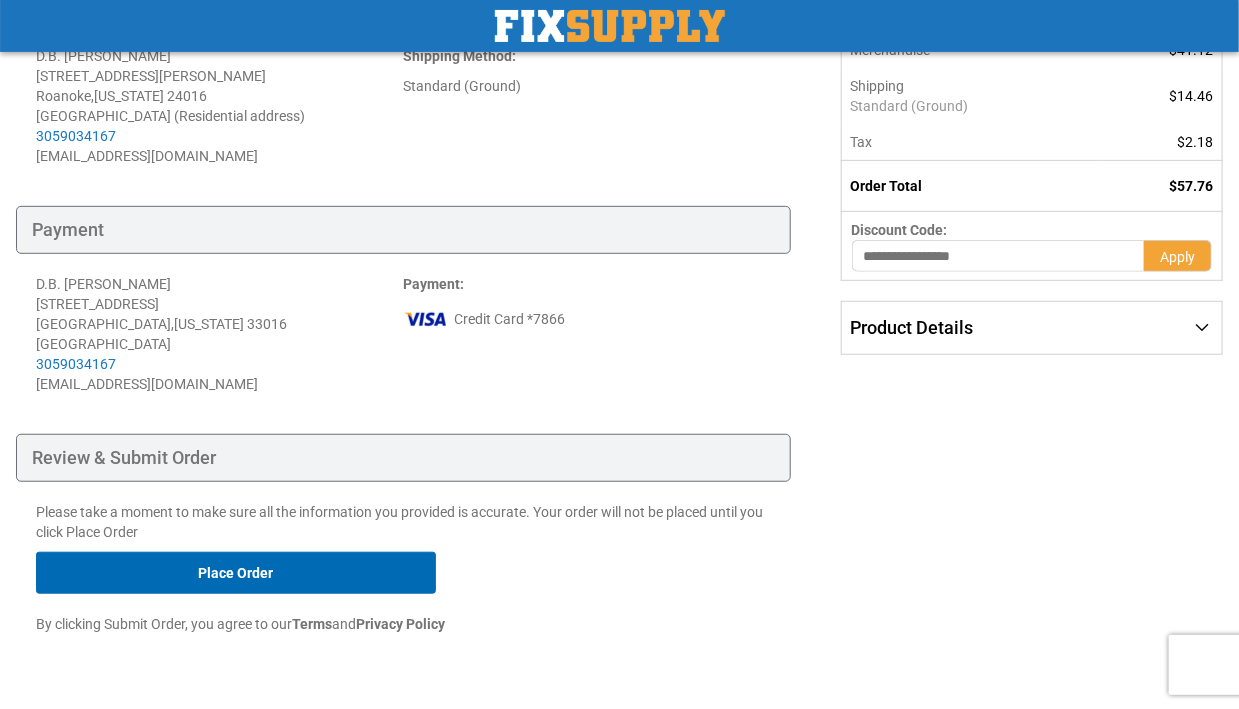 click on "Place Order" at bounding box center [236, 573] 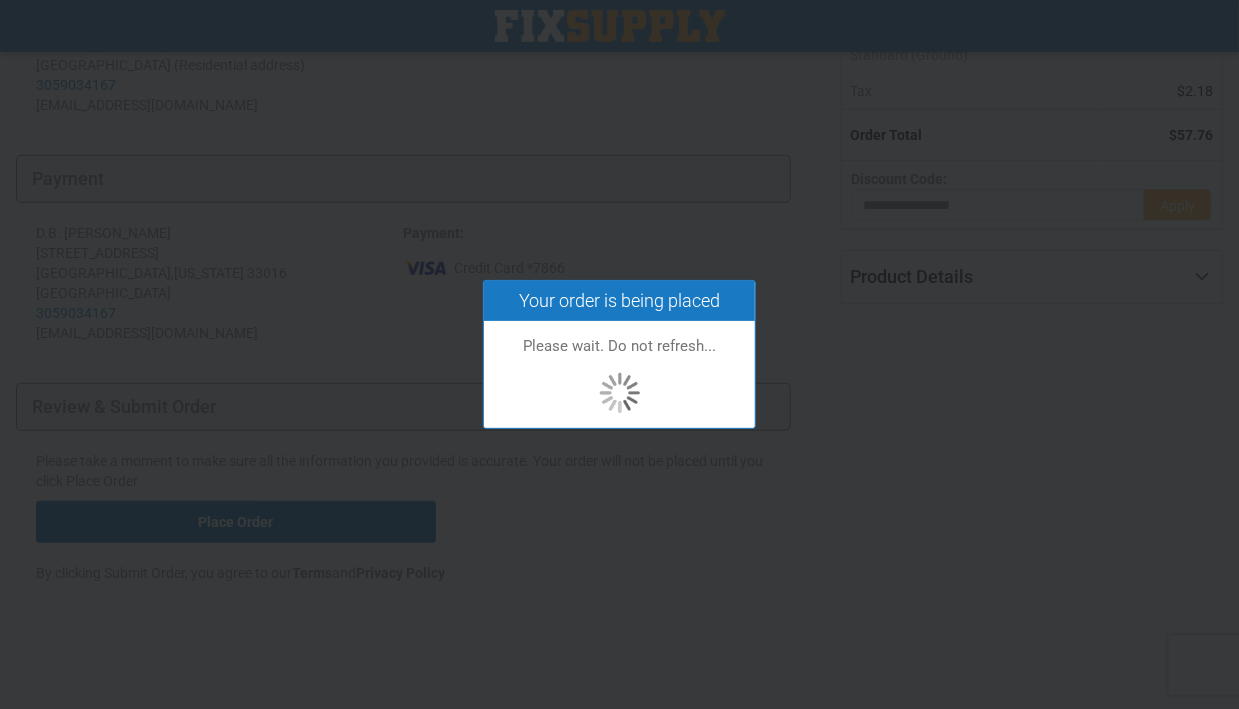scroll, scrollTop: 311, scrollLeft: 0, axis: vertical 